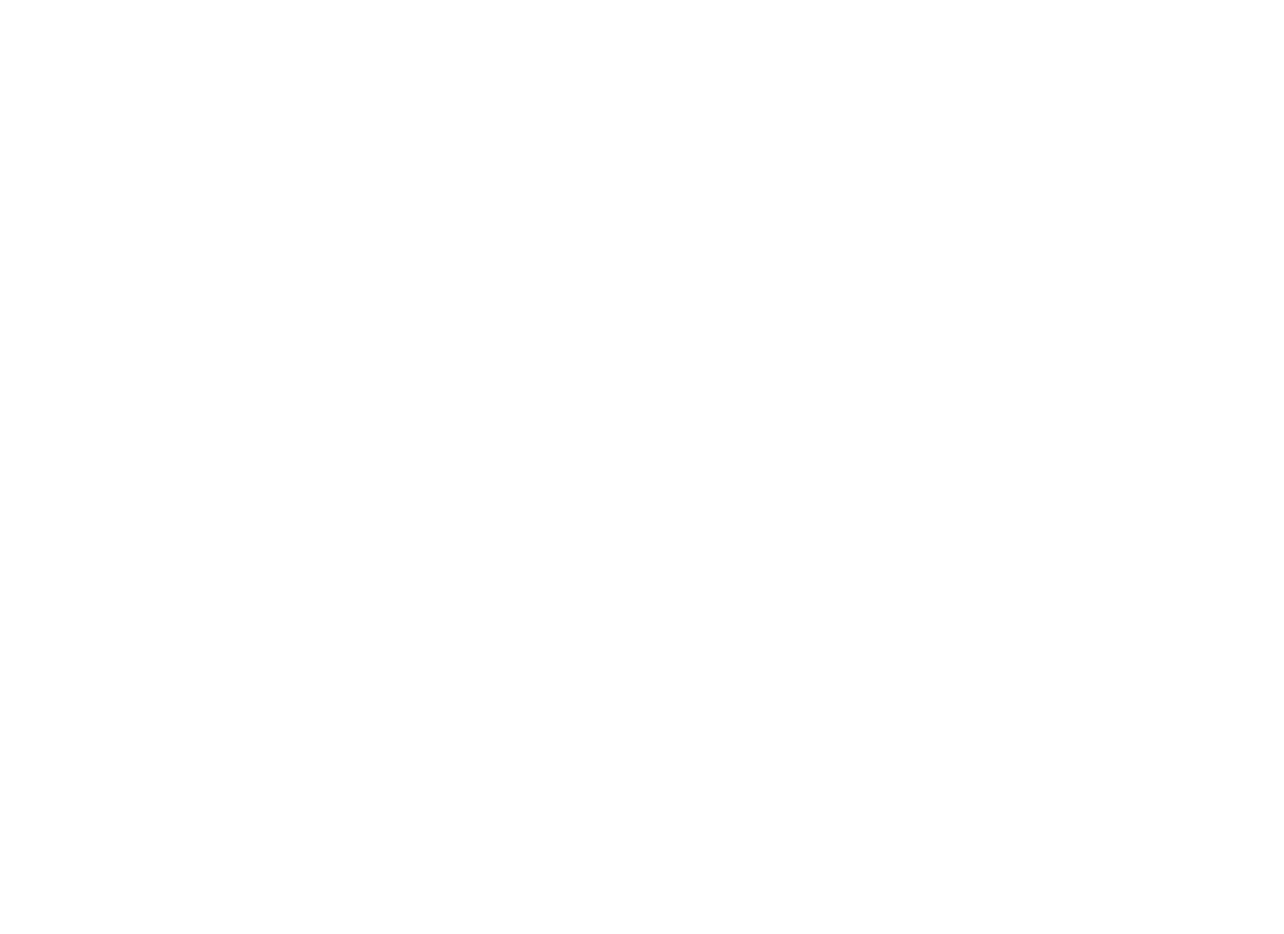 scroll, scrollTop: 0, scrollLeft: 0, axis: both 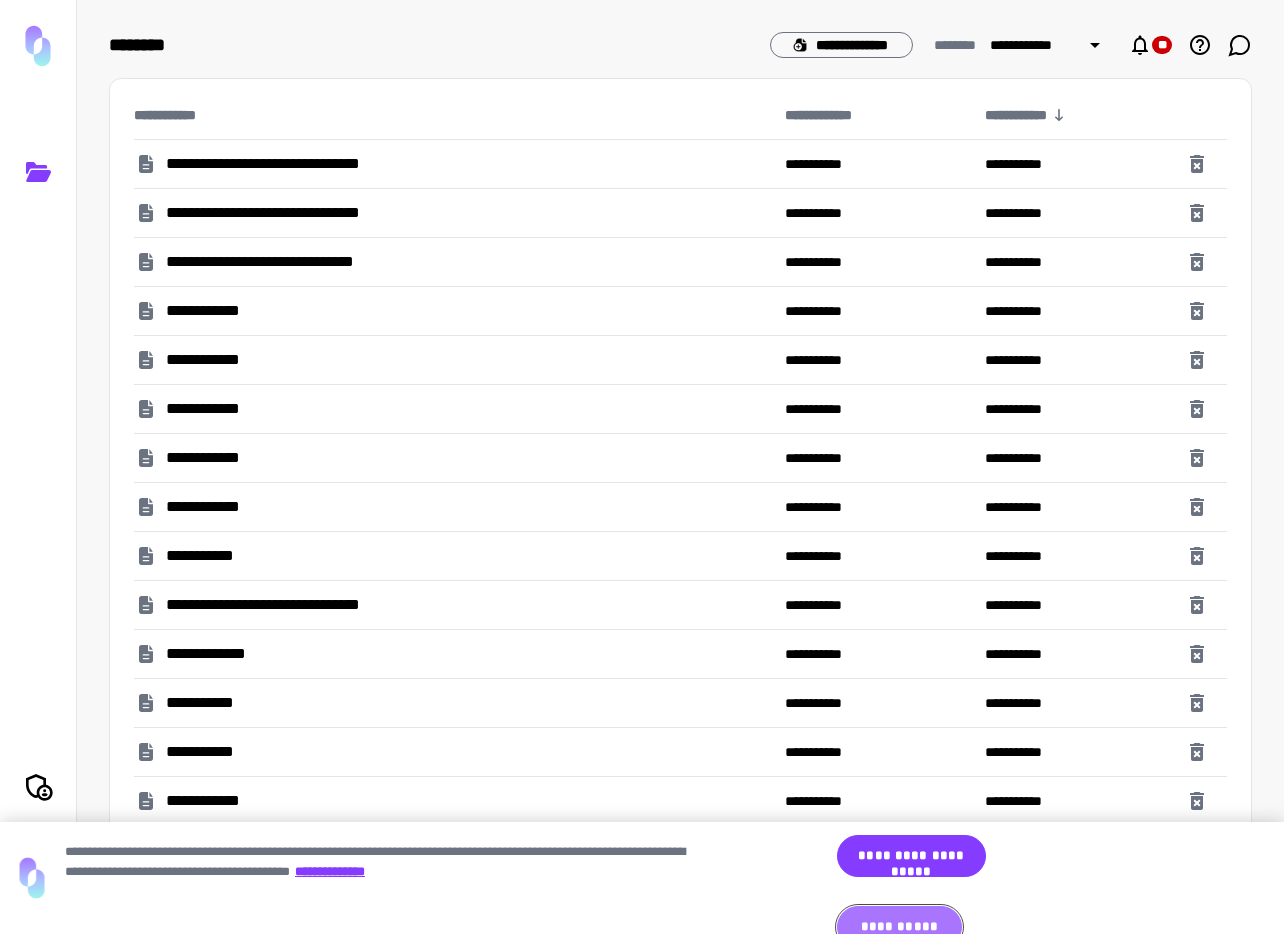 click on "**********" at bounding box center (899, 927) 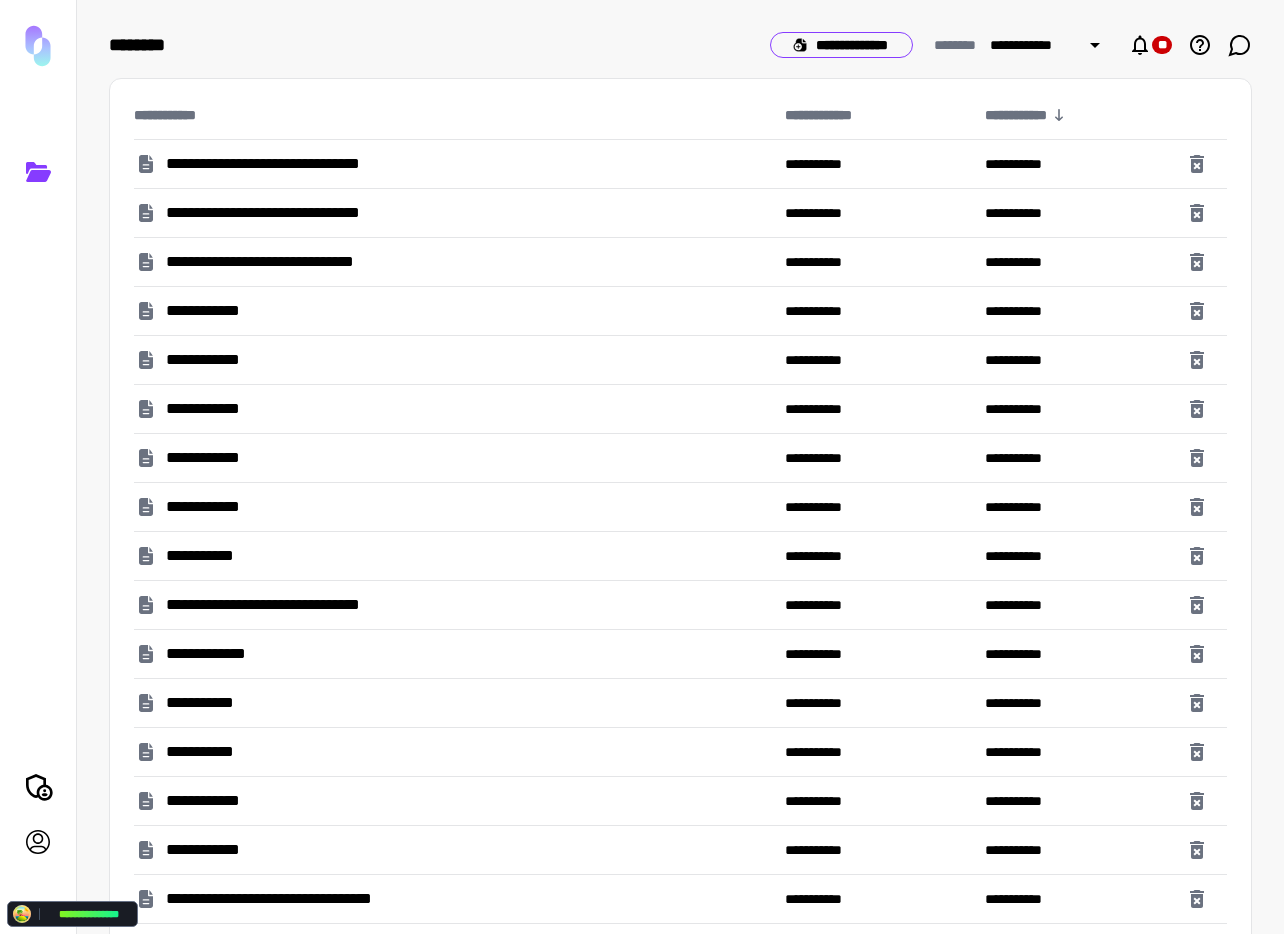 click on "**********" at bounding box center (841, 45) 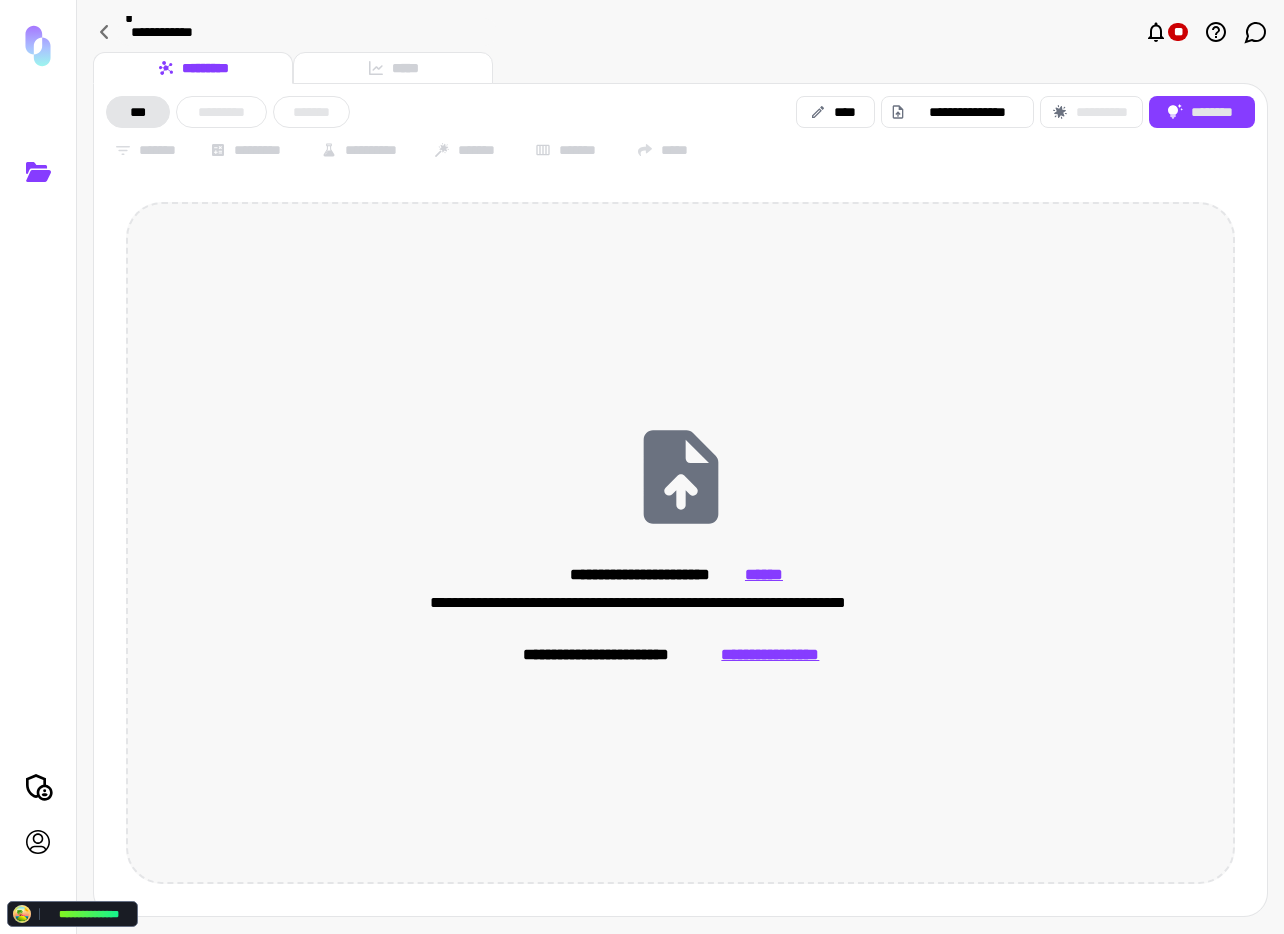 click on "******" at bounding box center (764, 575) 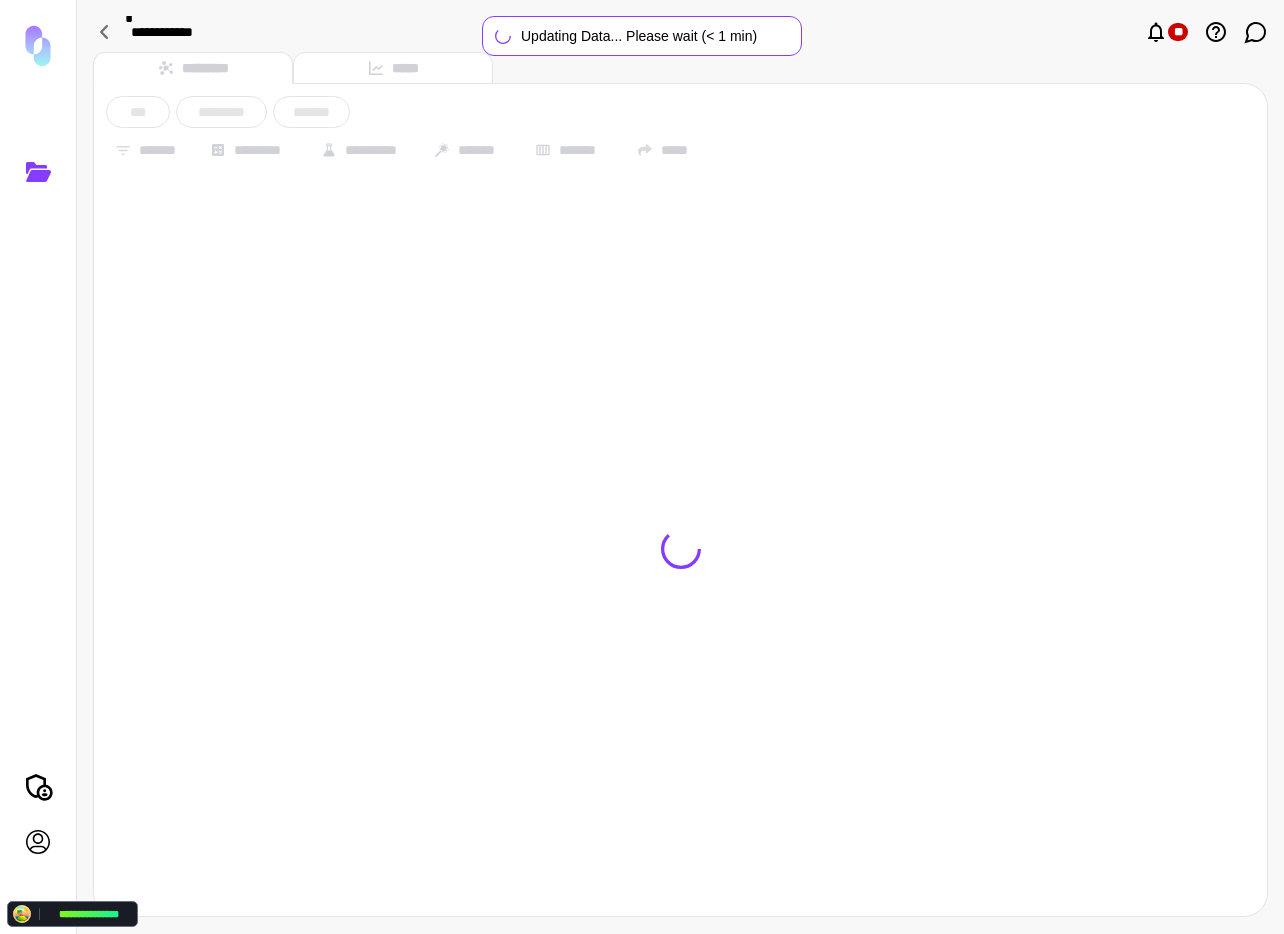 type on "**********" 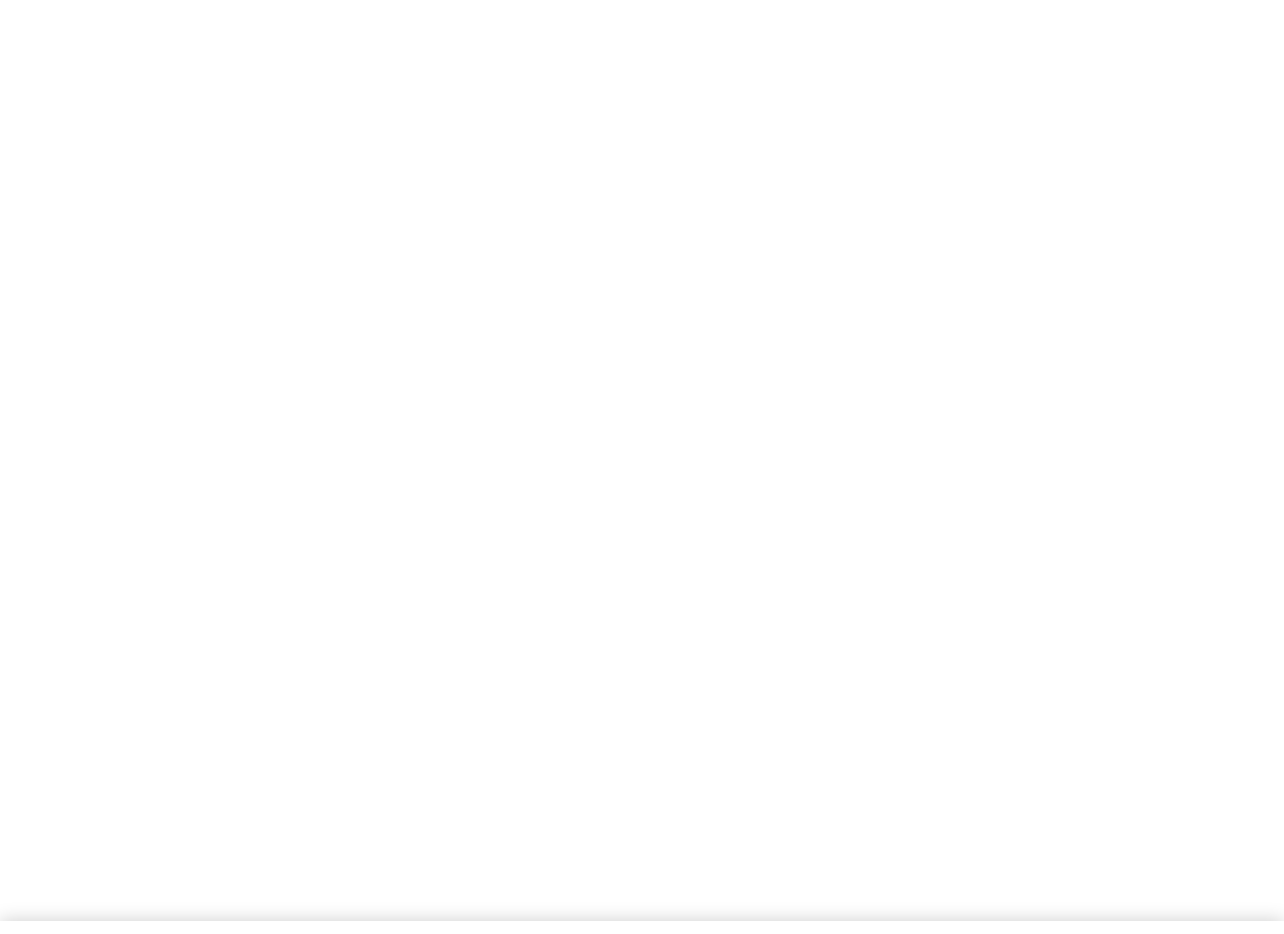 scroll, scrollTop: 0, scrollLeft: 0, axis: both 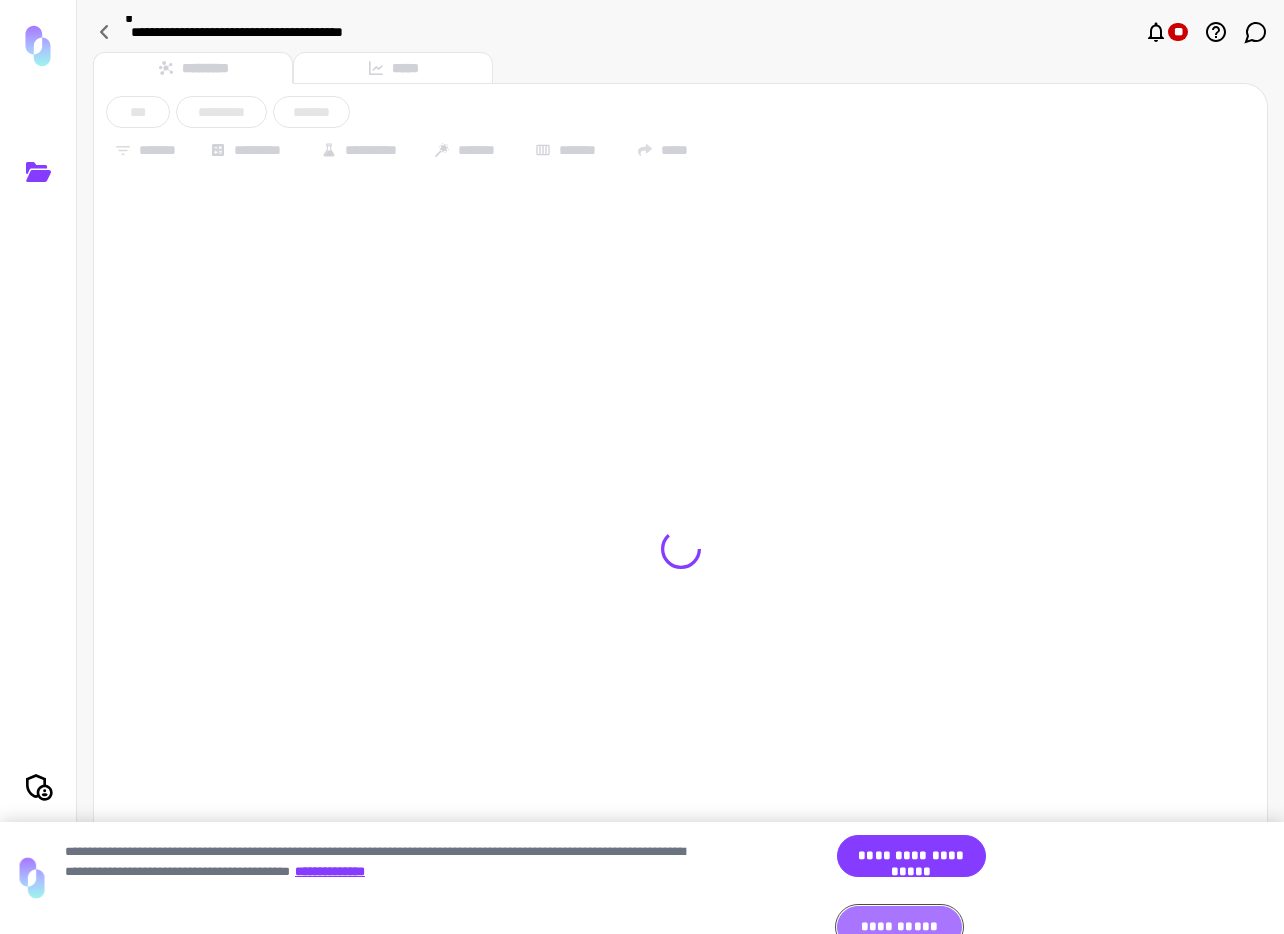 click on "**********" at bounding box center [899, 927] 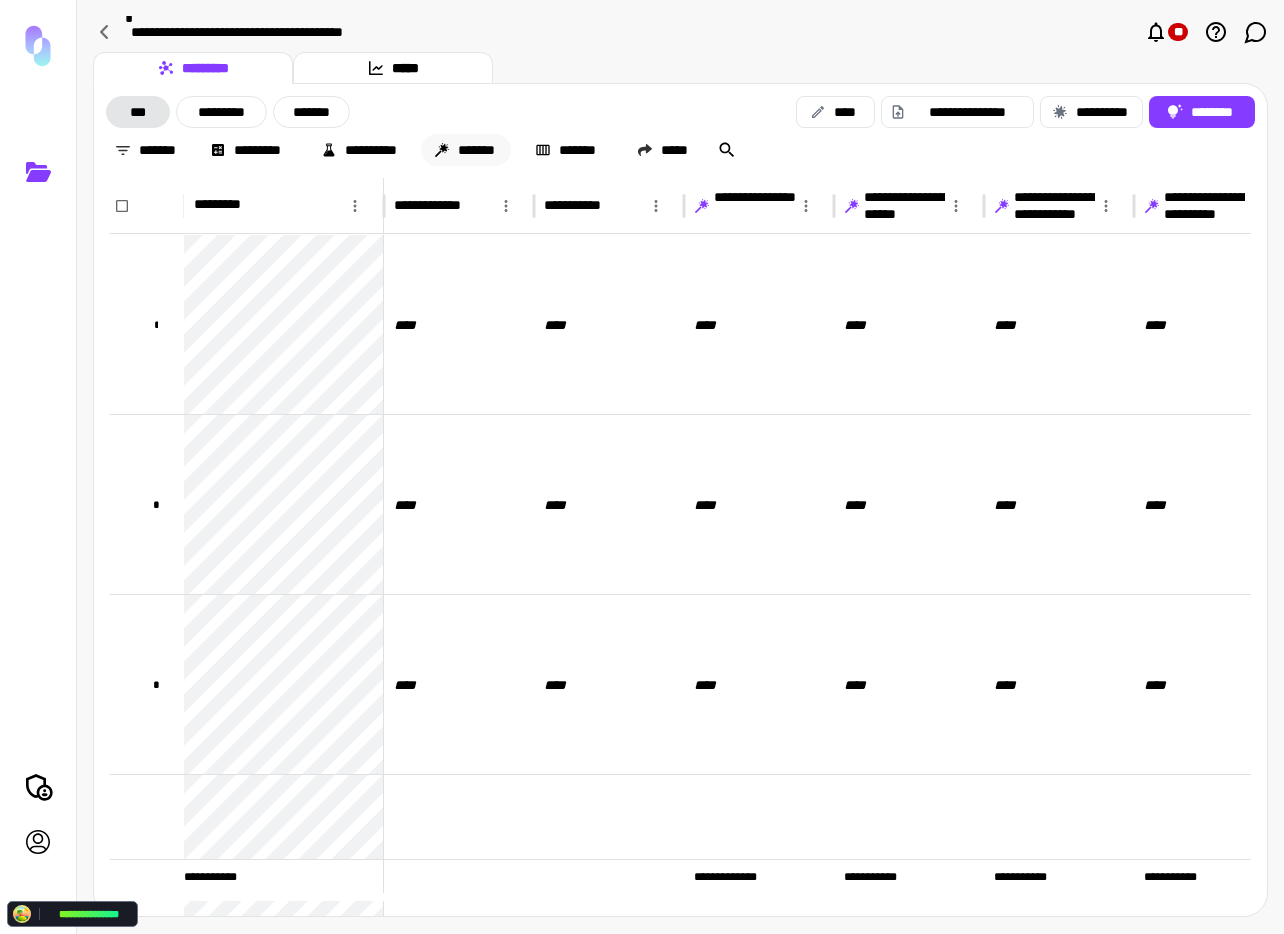click on "*******" at bounding box center [466, 150] 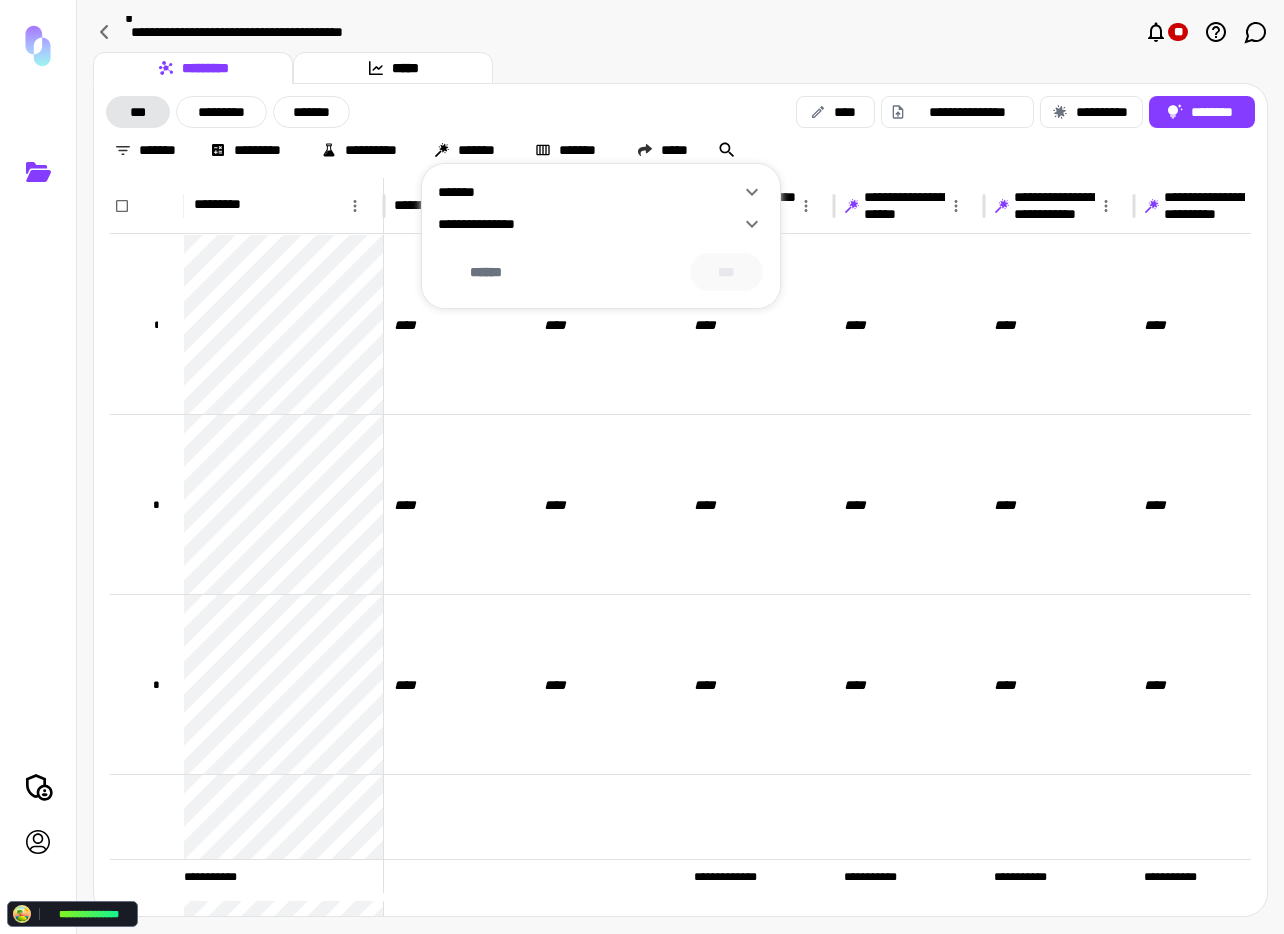 click on "*******" at bounding box center [589, 192] 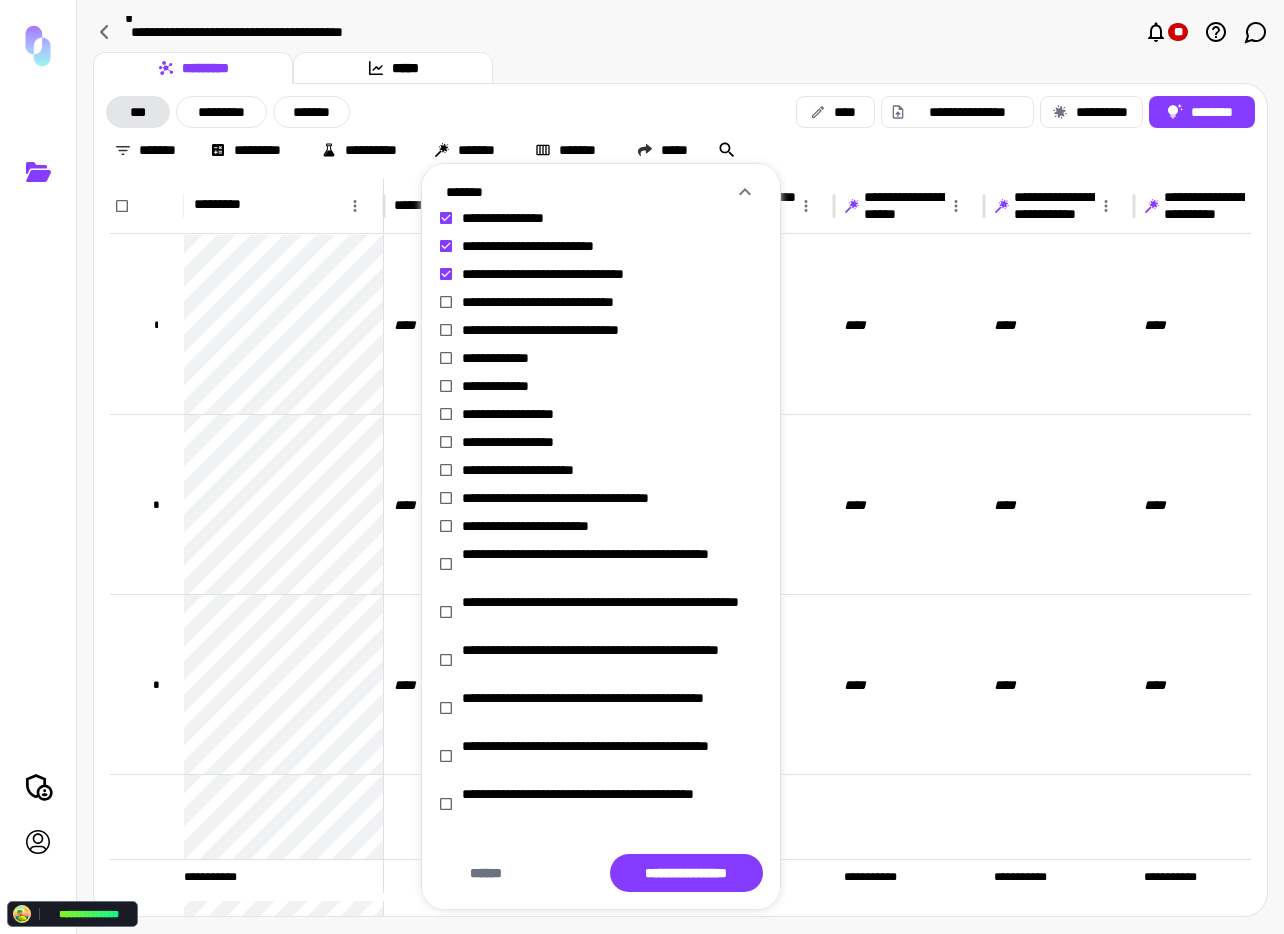 click at bounding box center (642, 467) 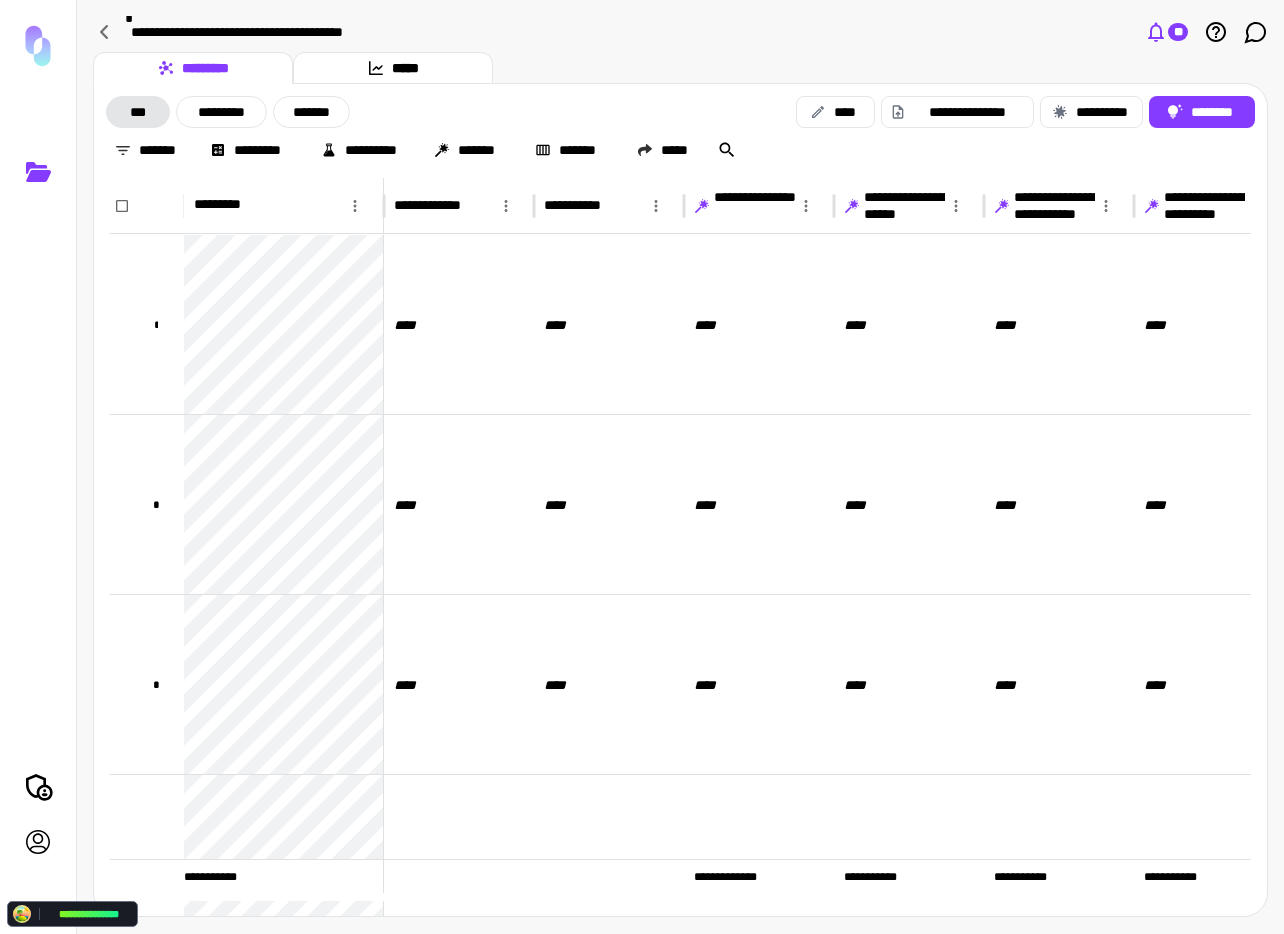 click 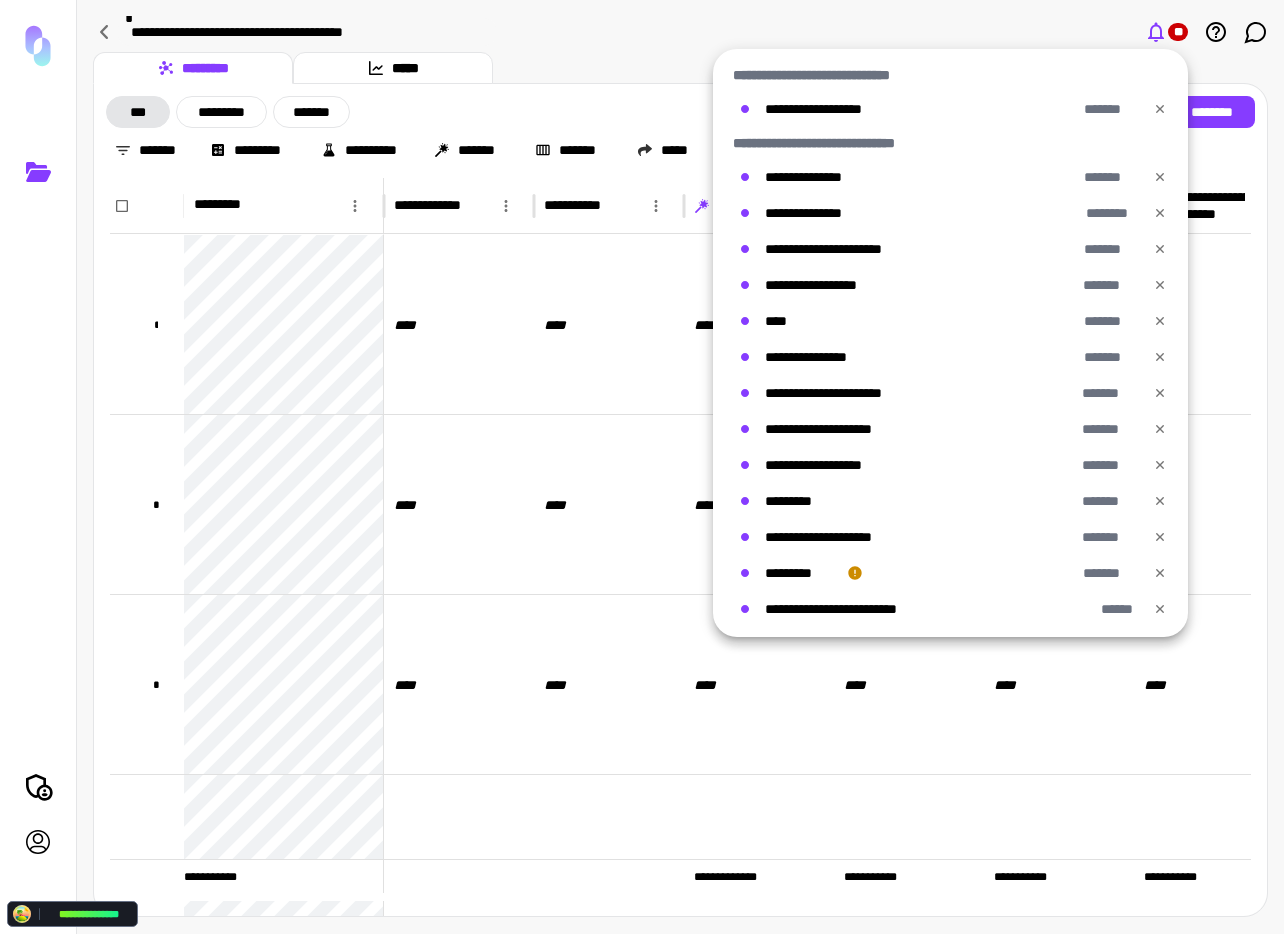 click 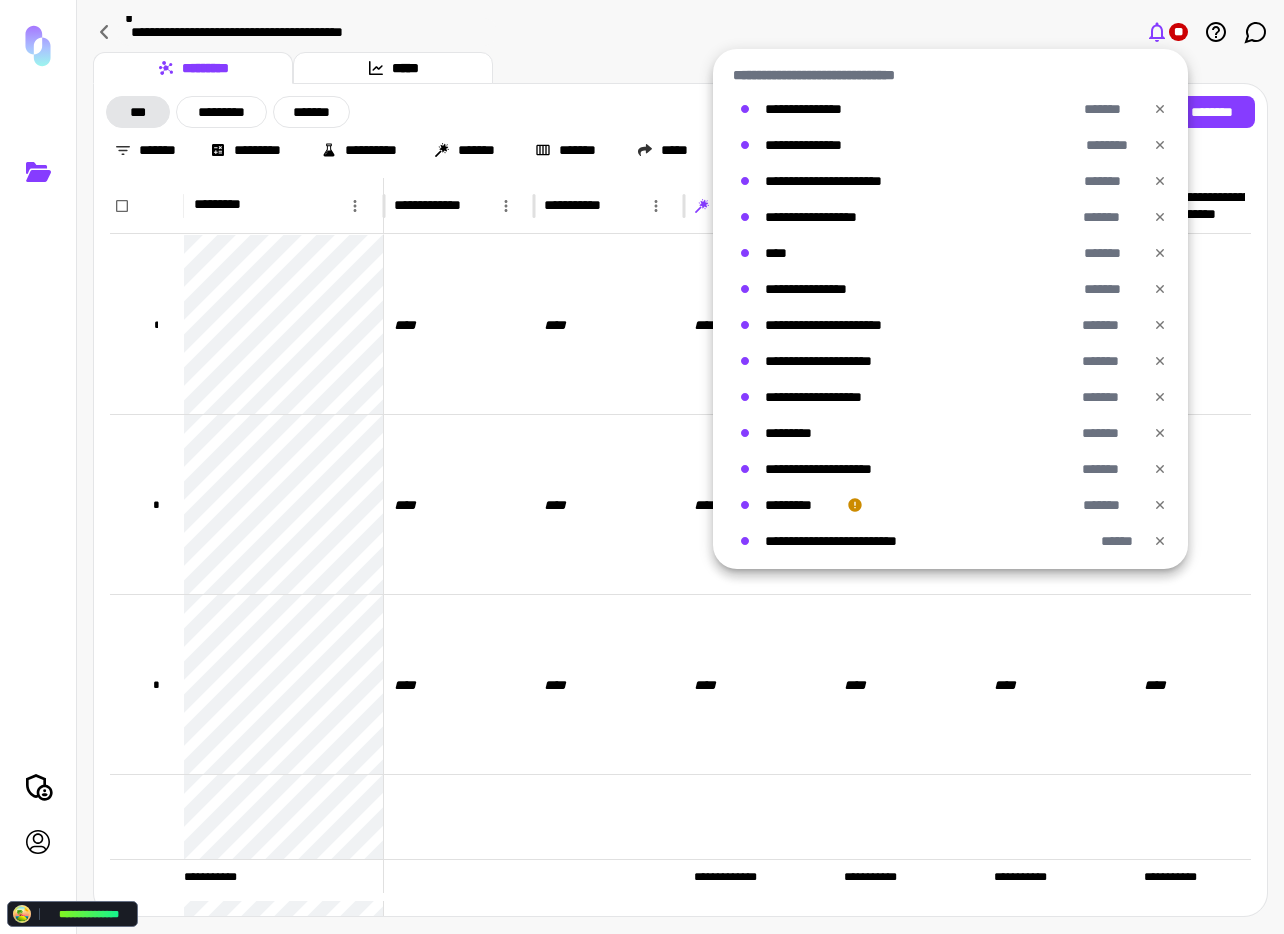 click 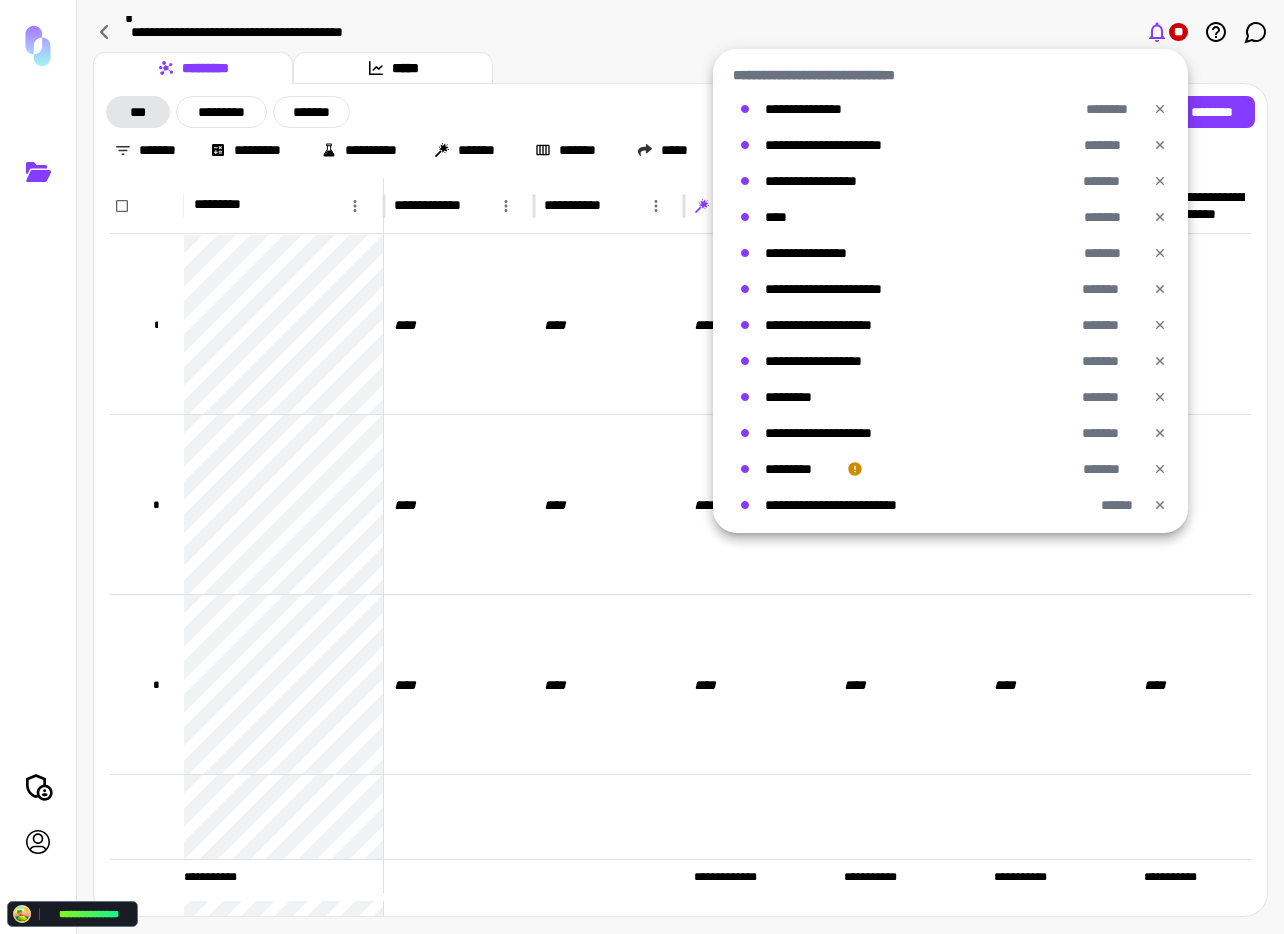 click 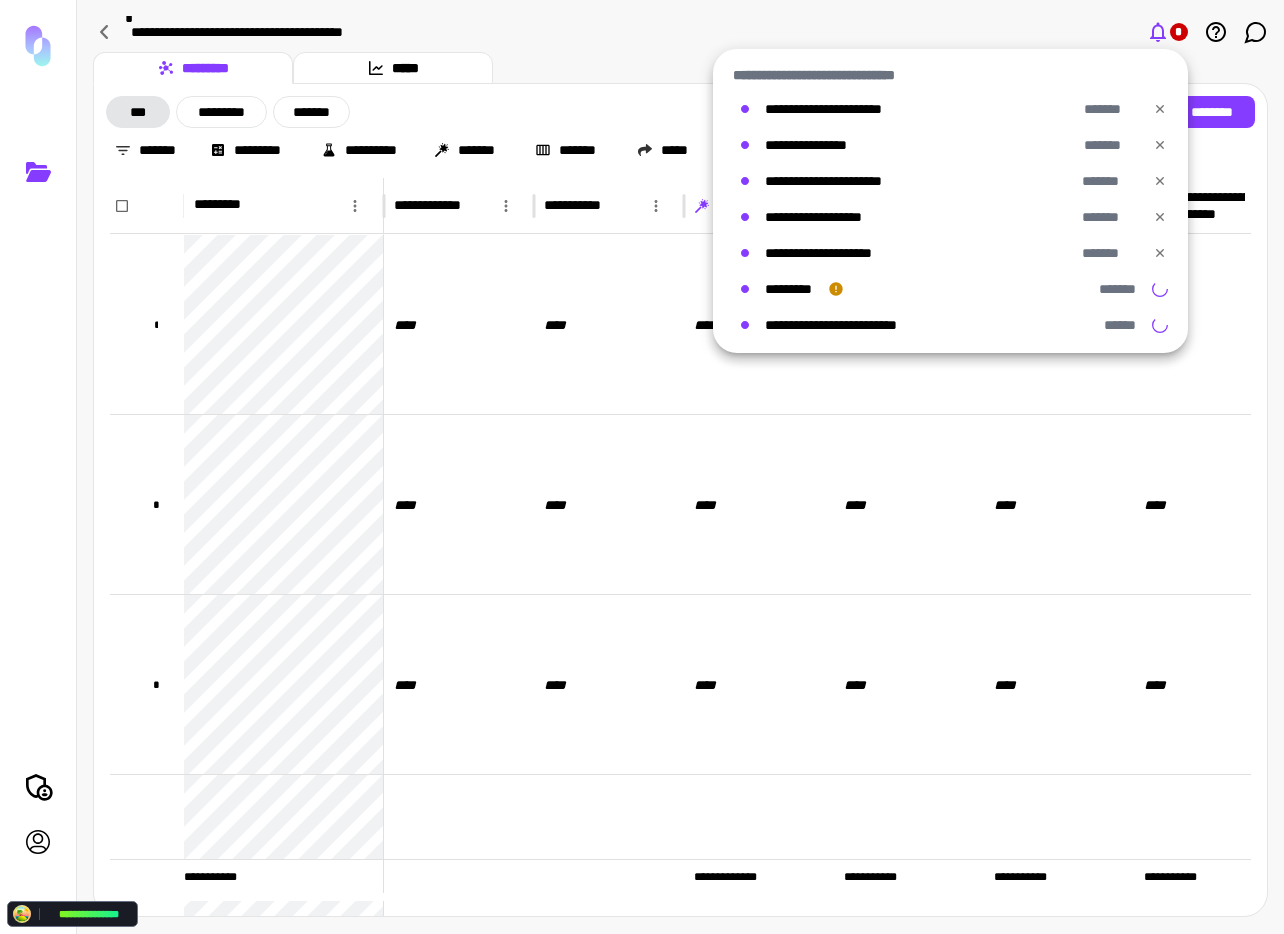 click 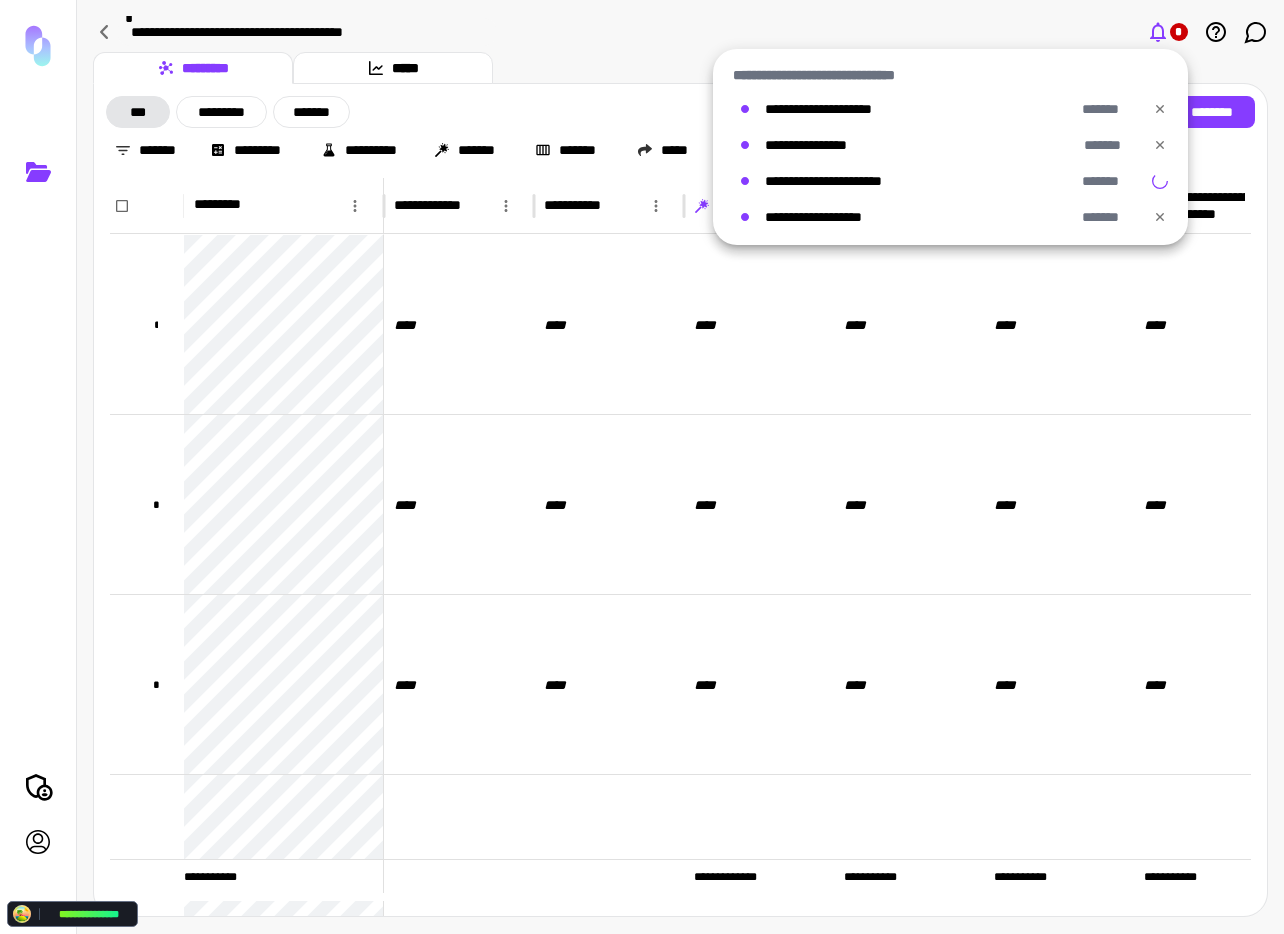 click on "**********" at bounding box center (950, 211) 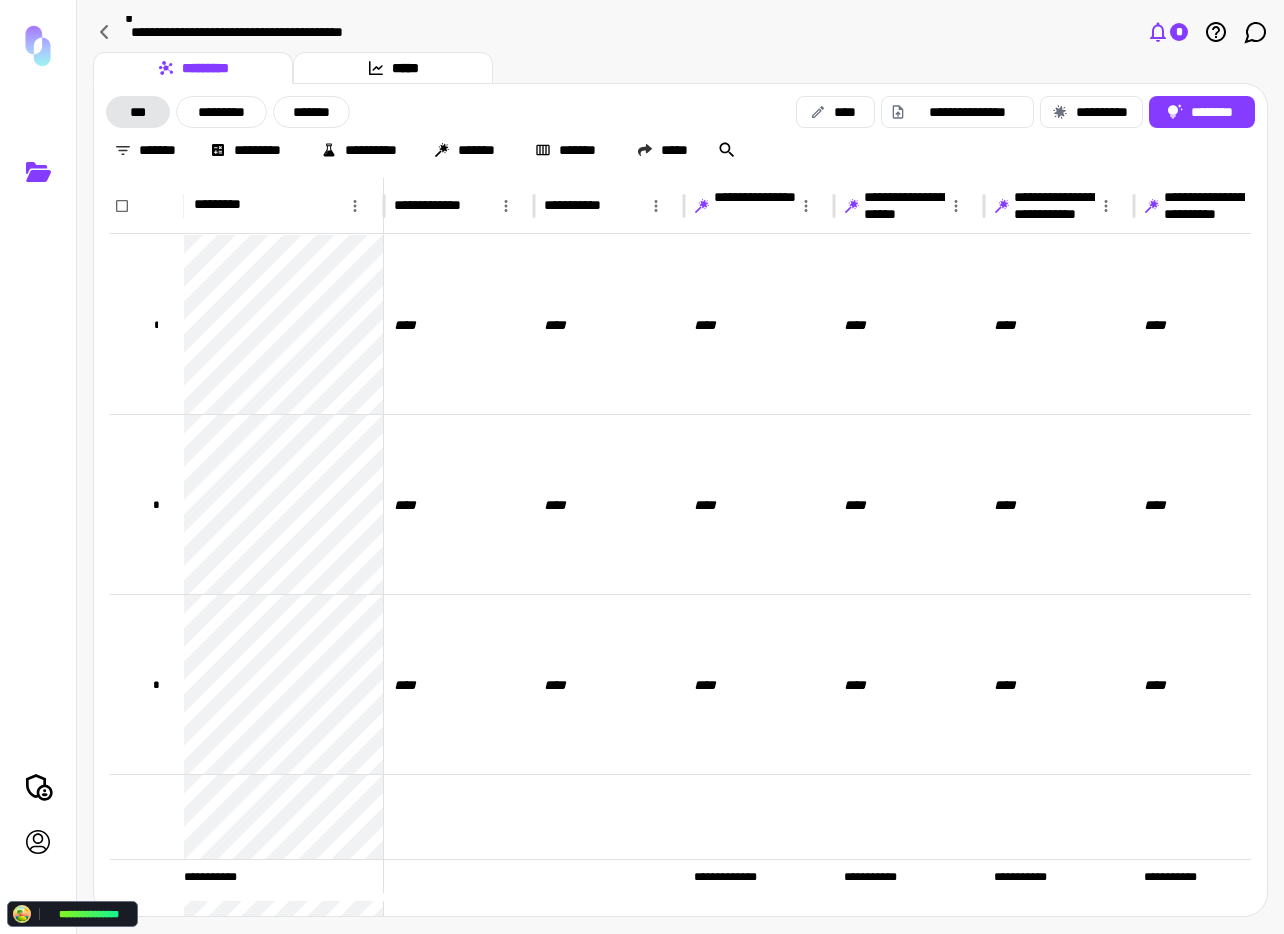 click 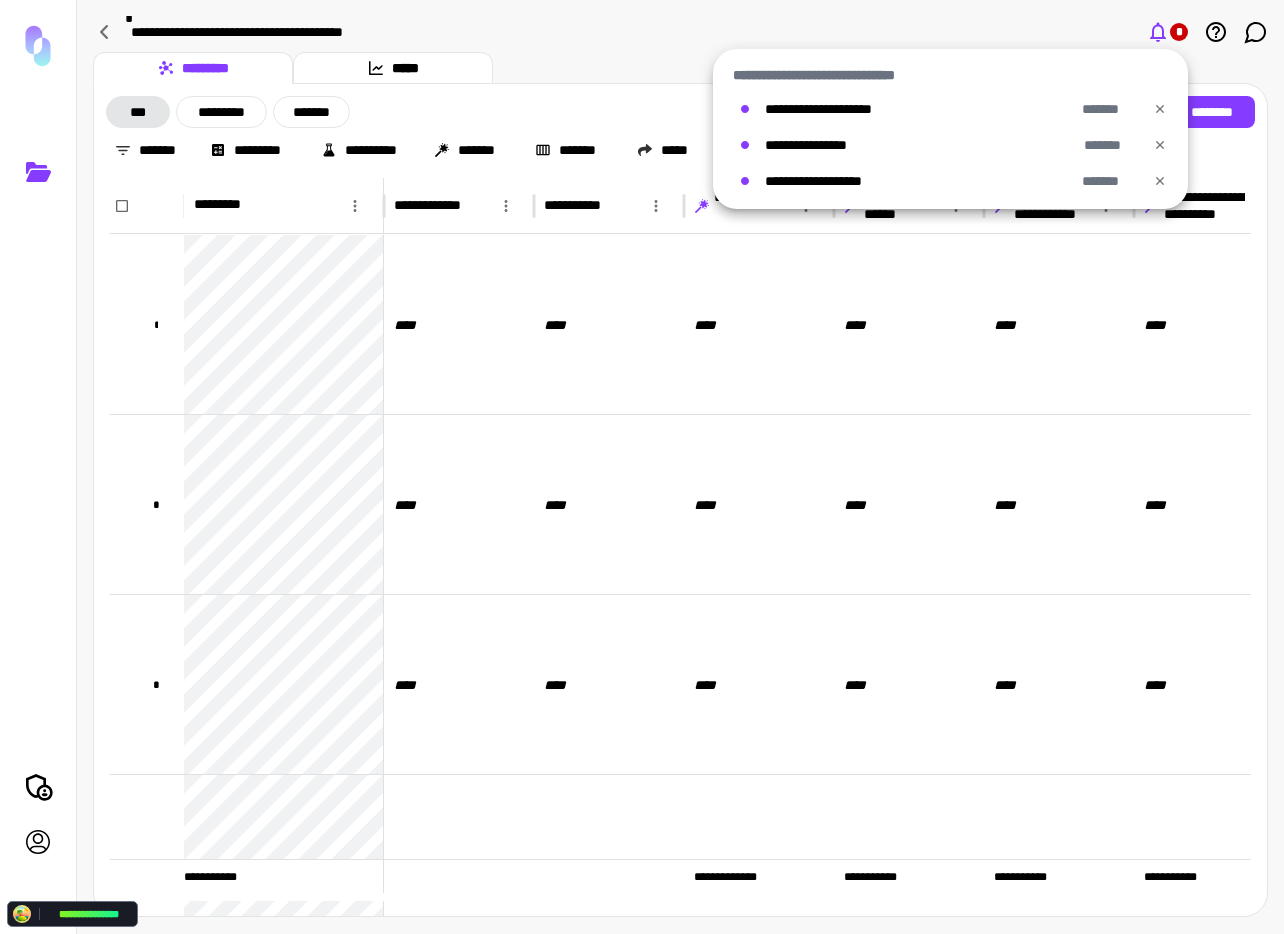 click 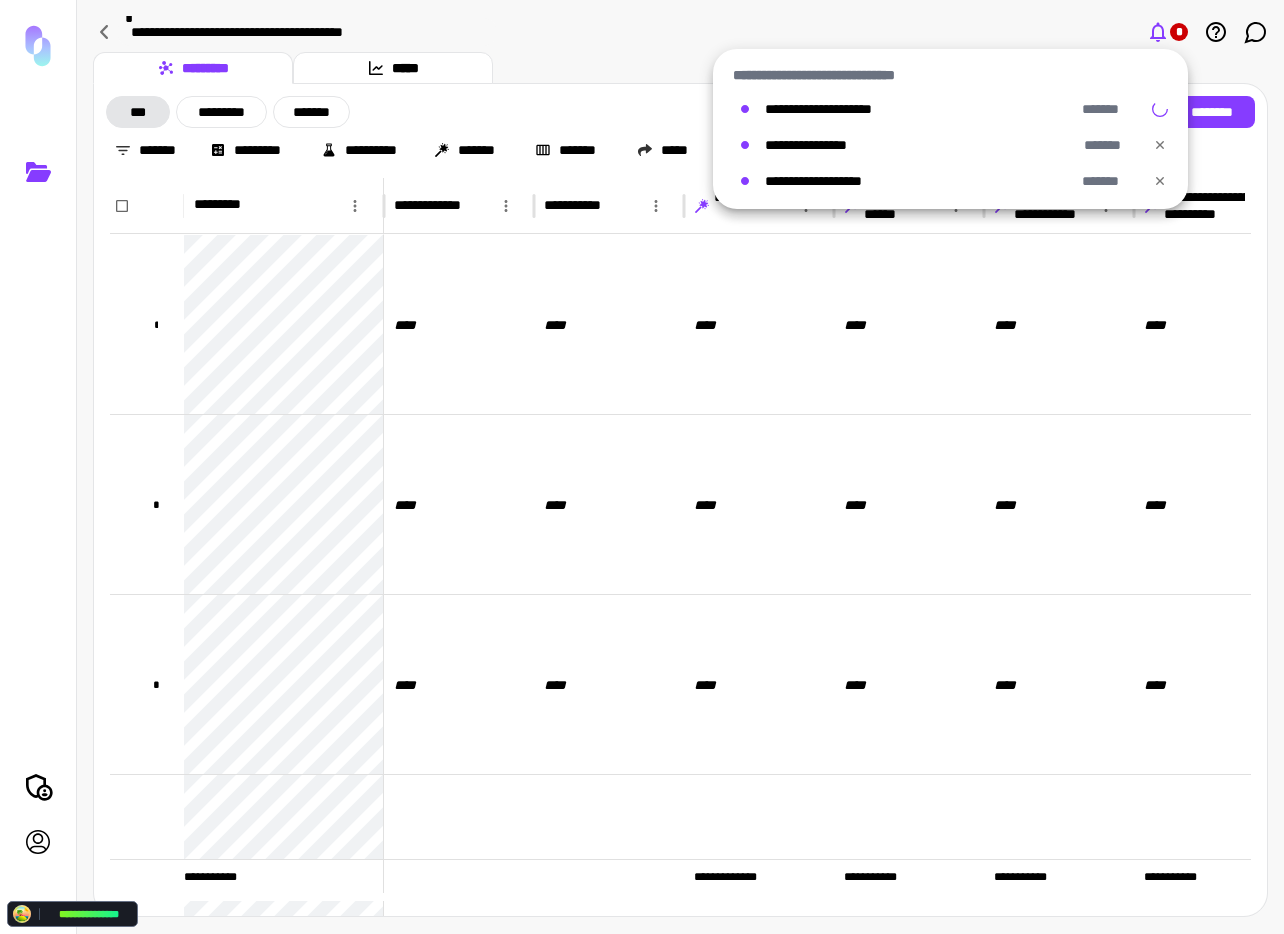 click on "**********" at bounding box center (950, 139) 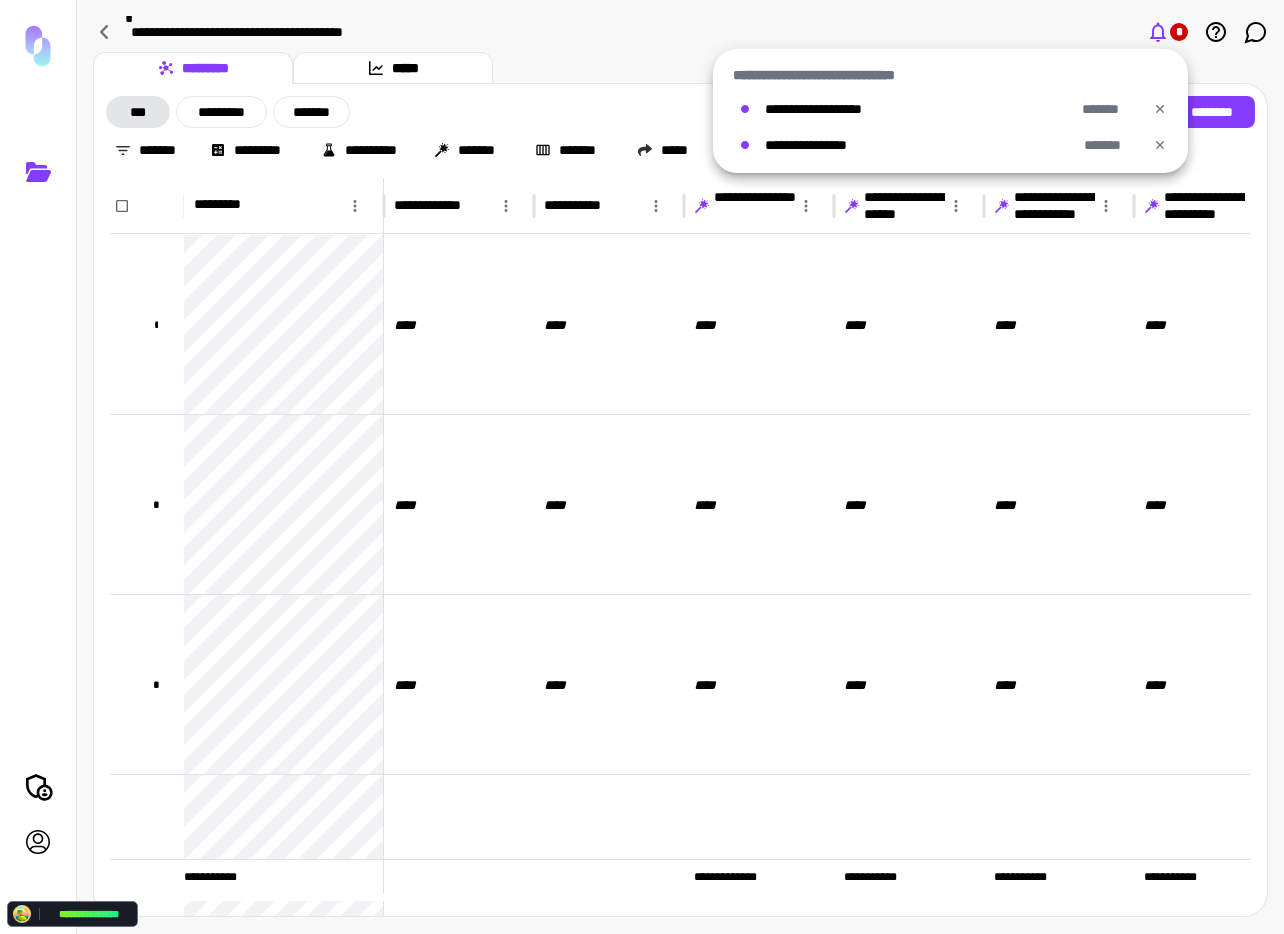 click 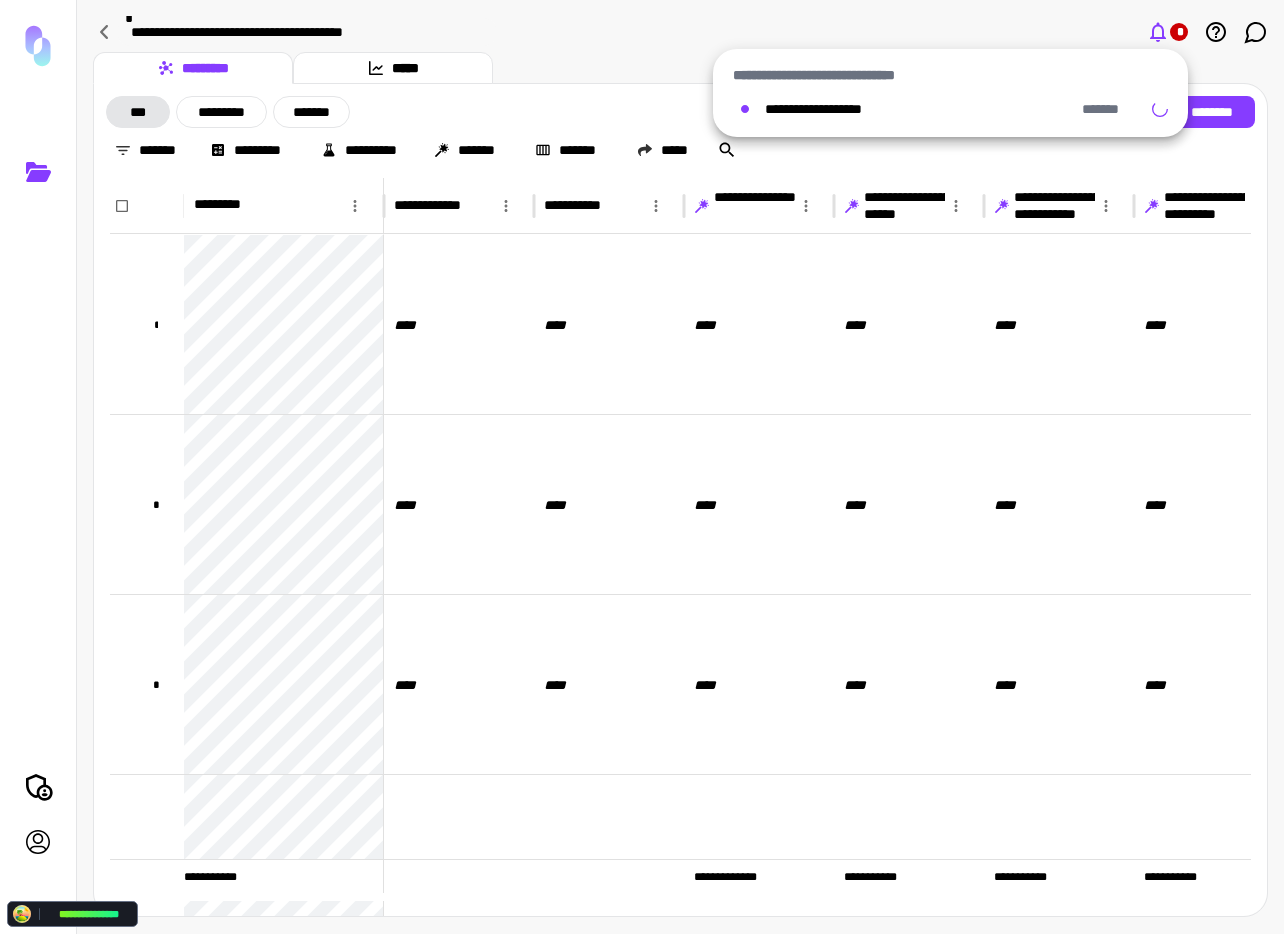 click at bounding box center (642, 467) 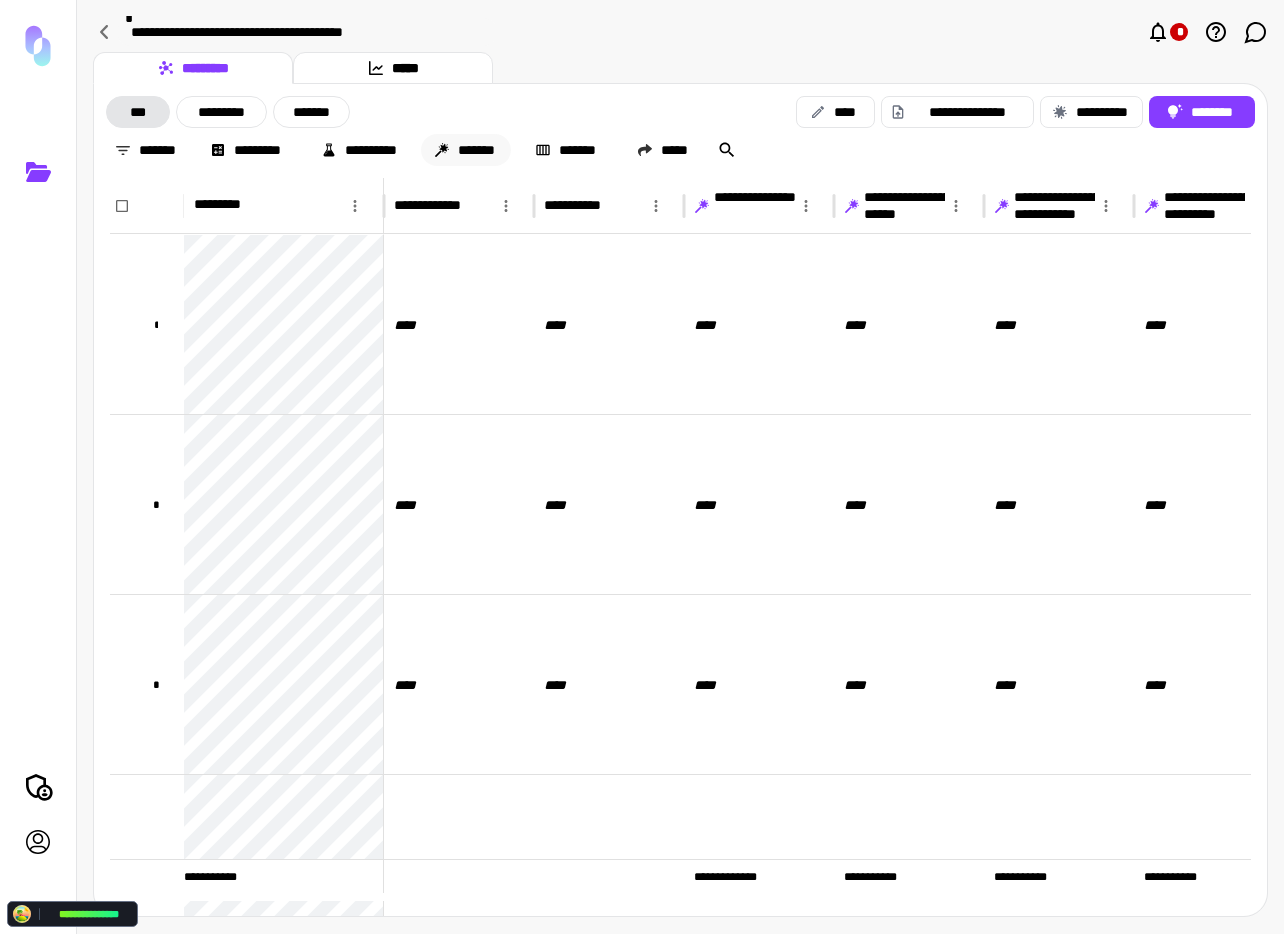 click 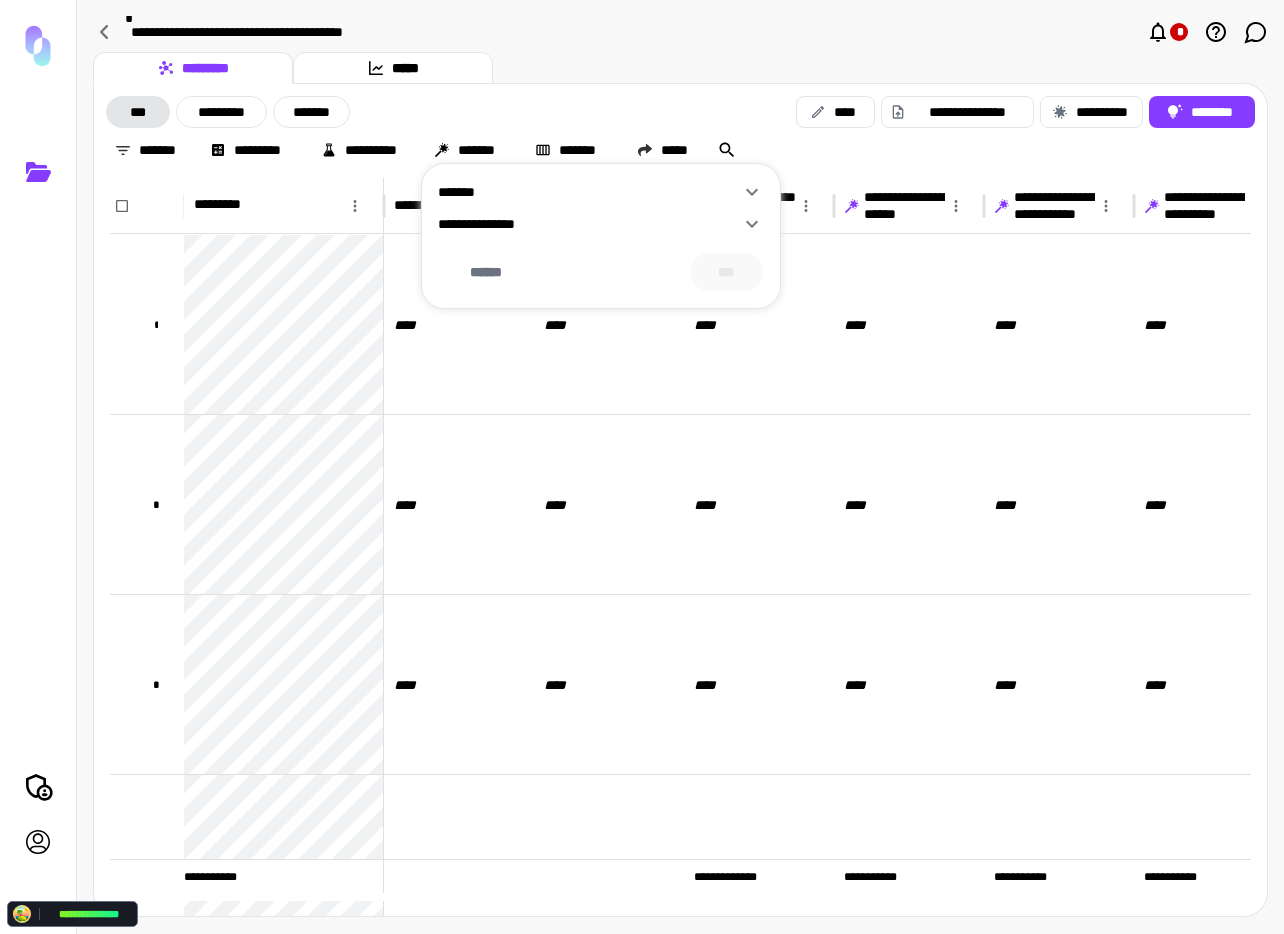 click on "*******" at bounding box center (589, 192) 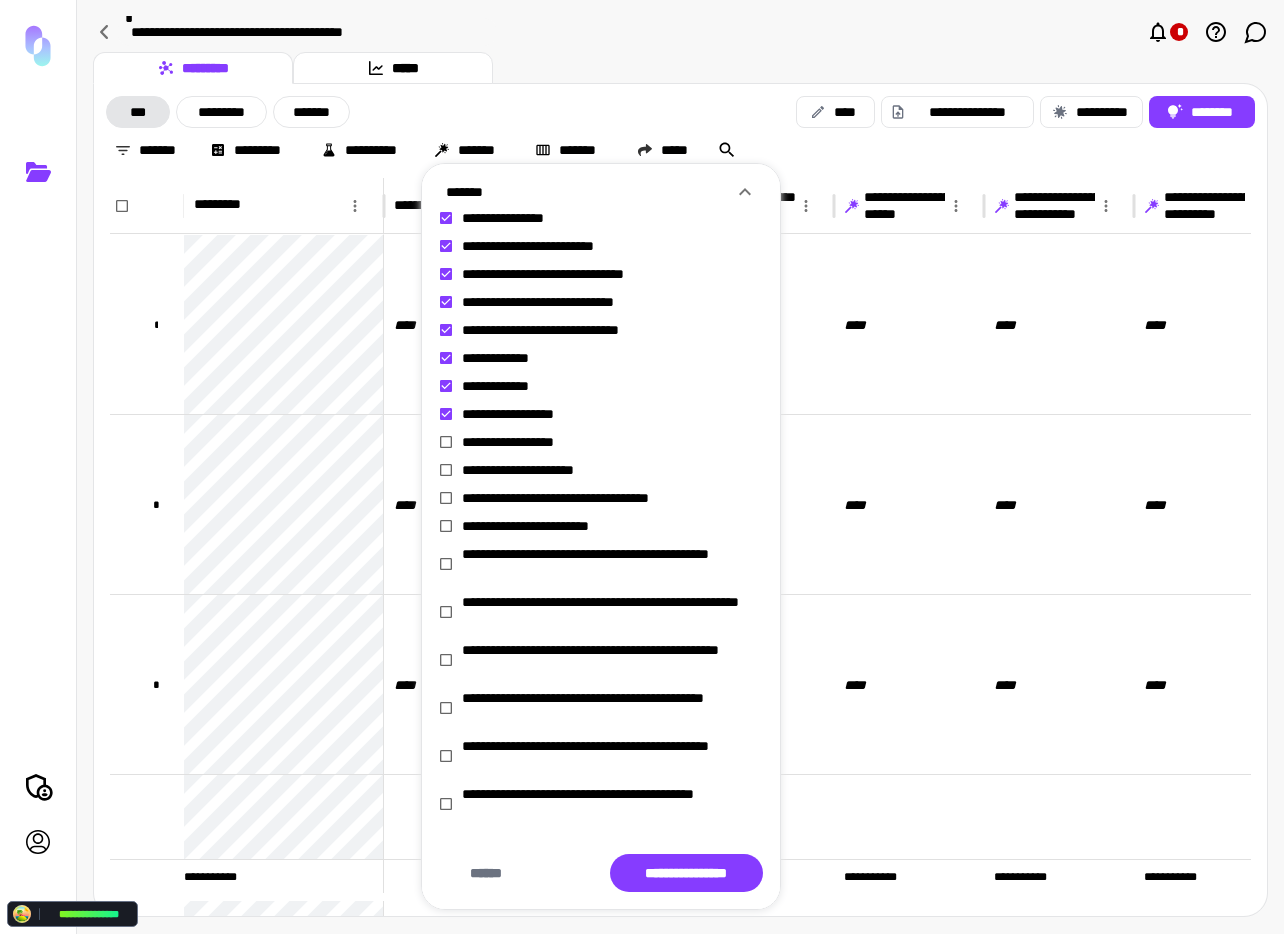 scroll, scrollTop: 147, scrollLeft: 0, axis: vertical 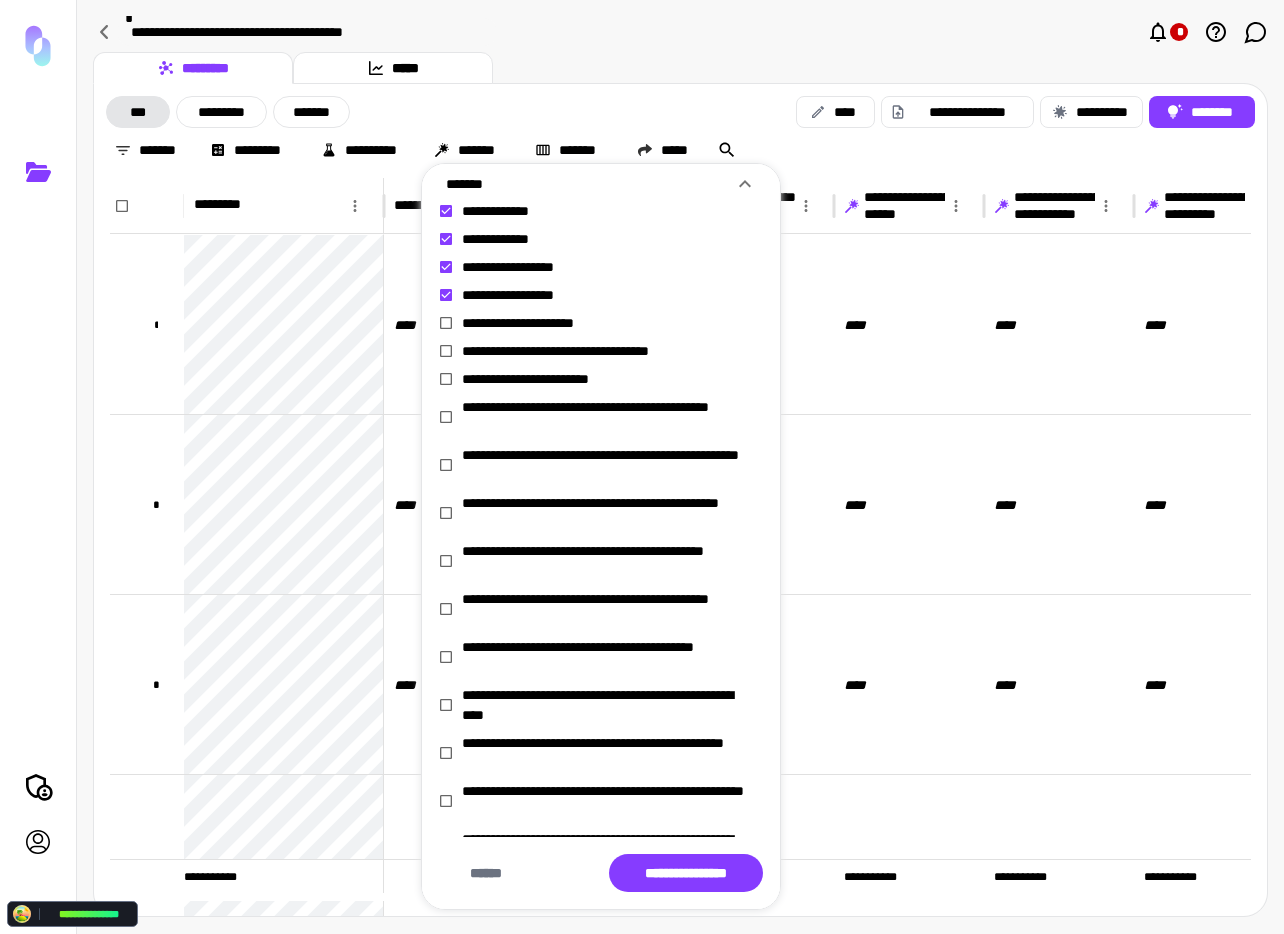 click on "**********" at bounding box center (530, 323) 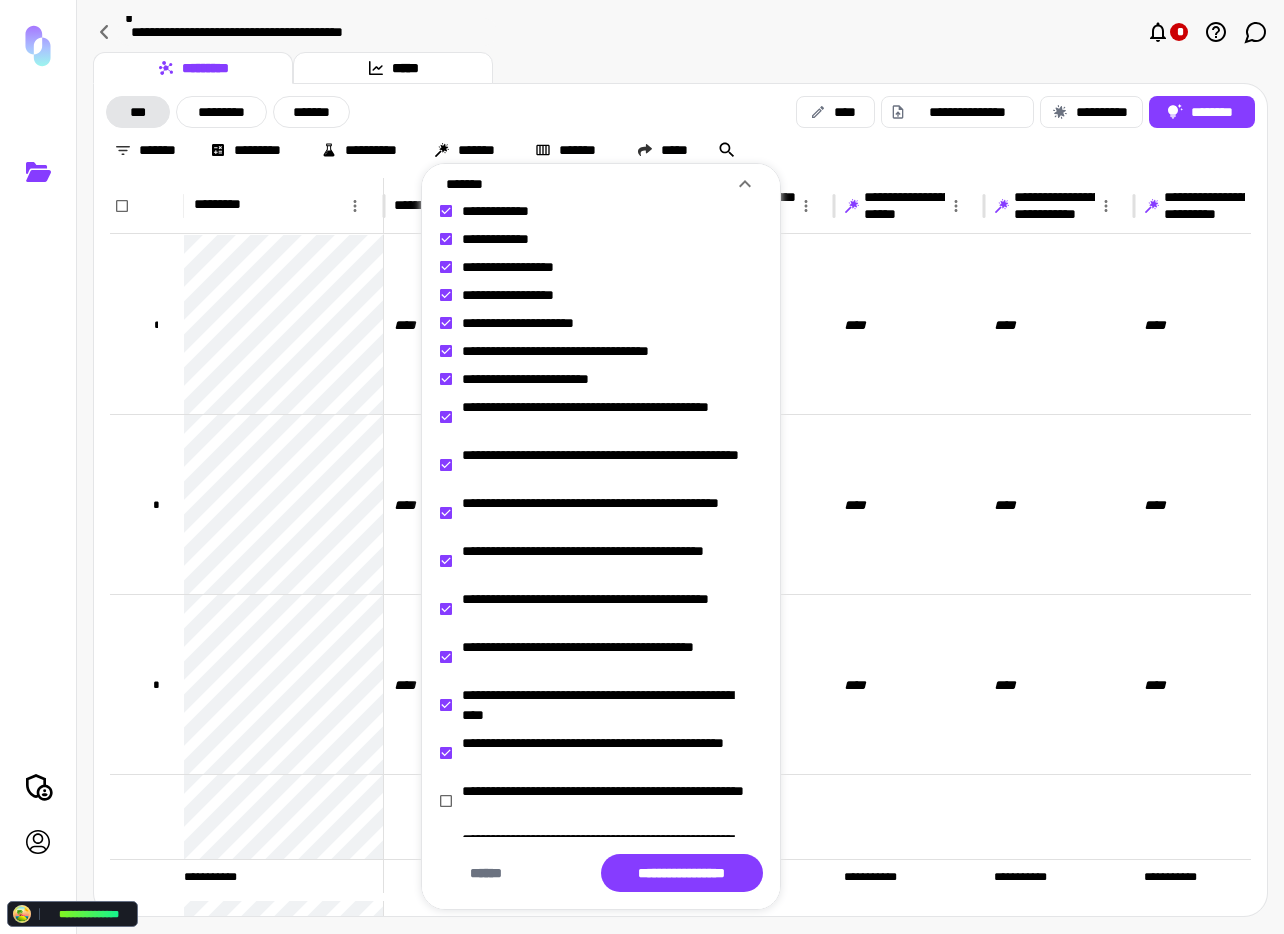 click on "**********" at bounding box center [593, 801] 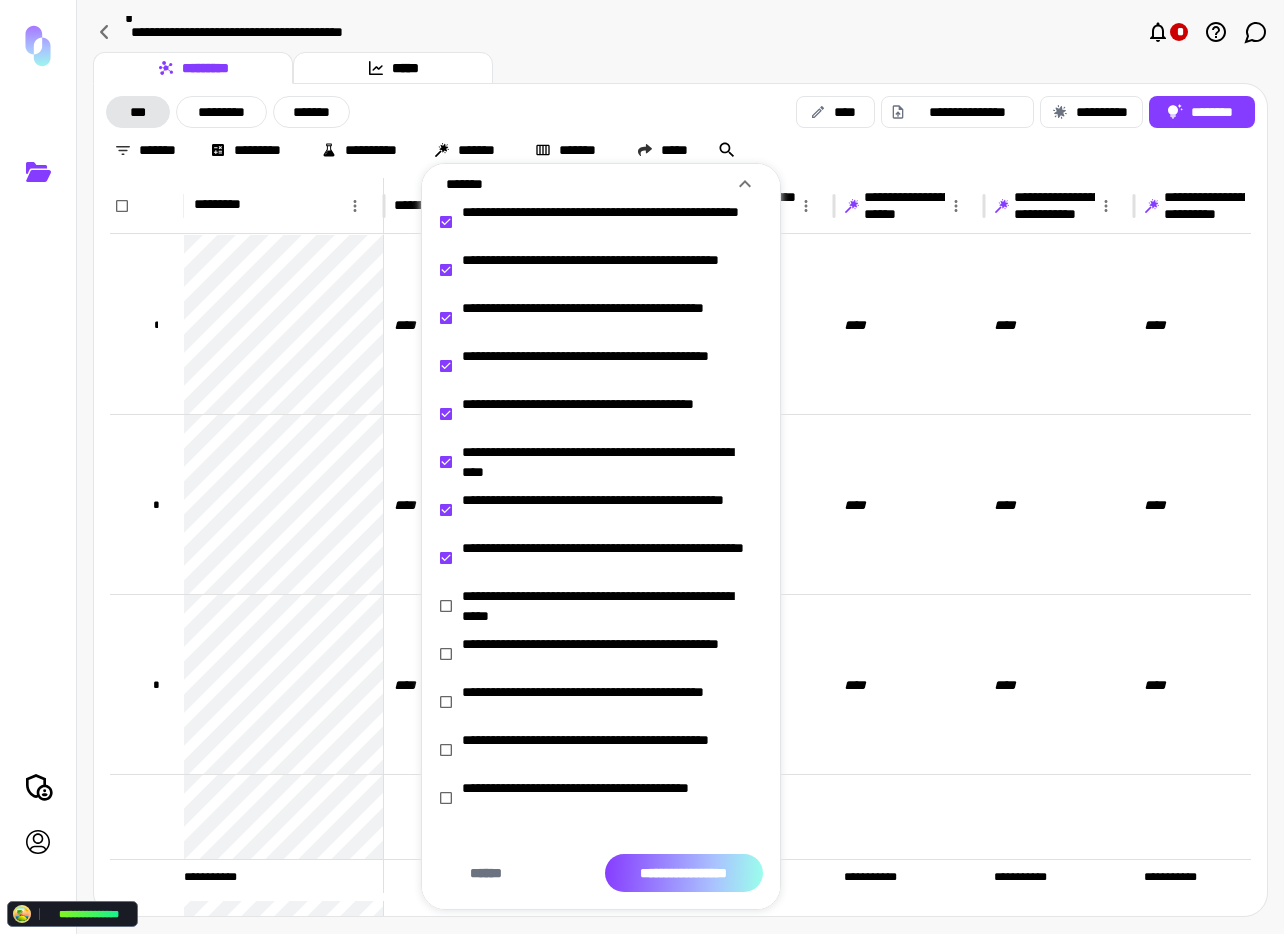 scroll, scrollTop: 407, scrollLeft: 0, axis: vertical 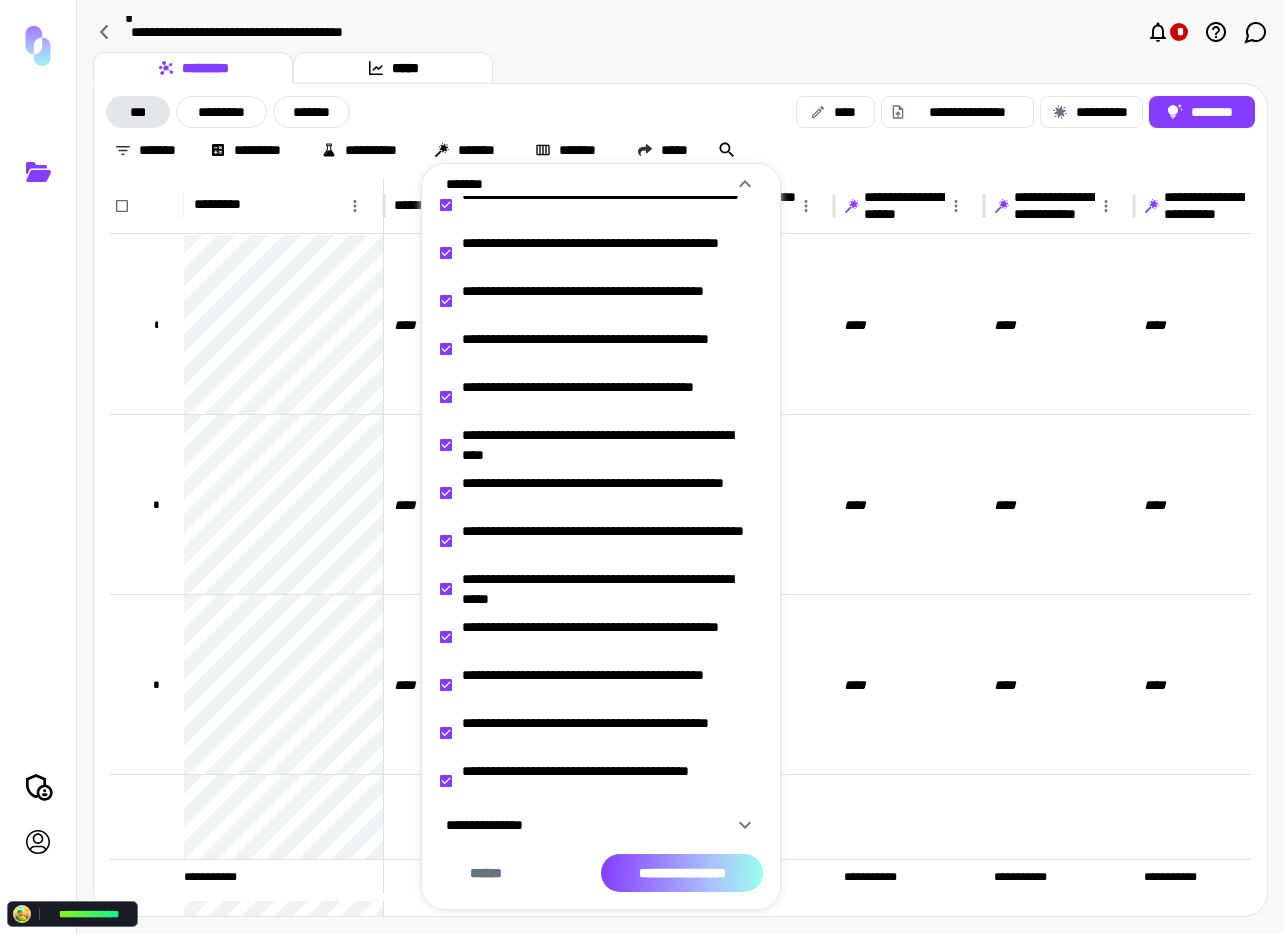 click on "**********" at bounding box center [682, 873] 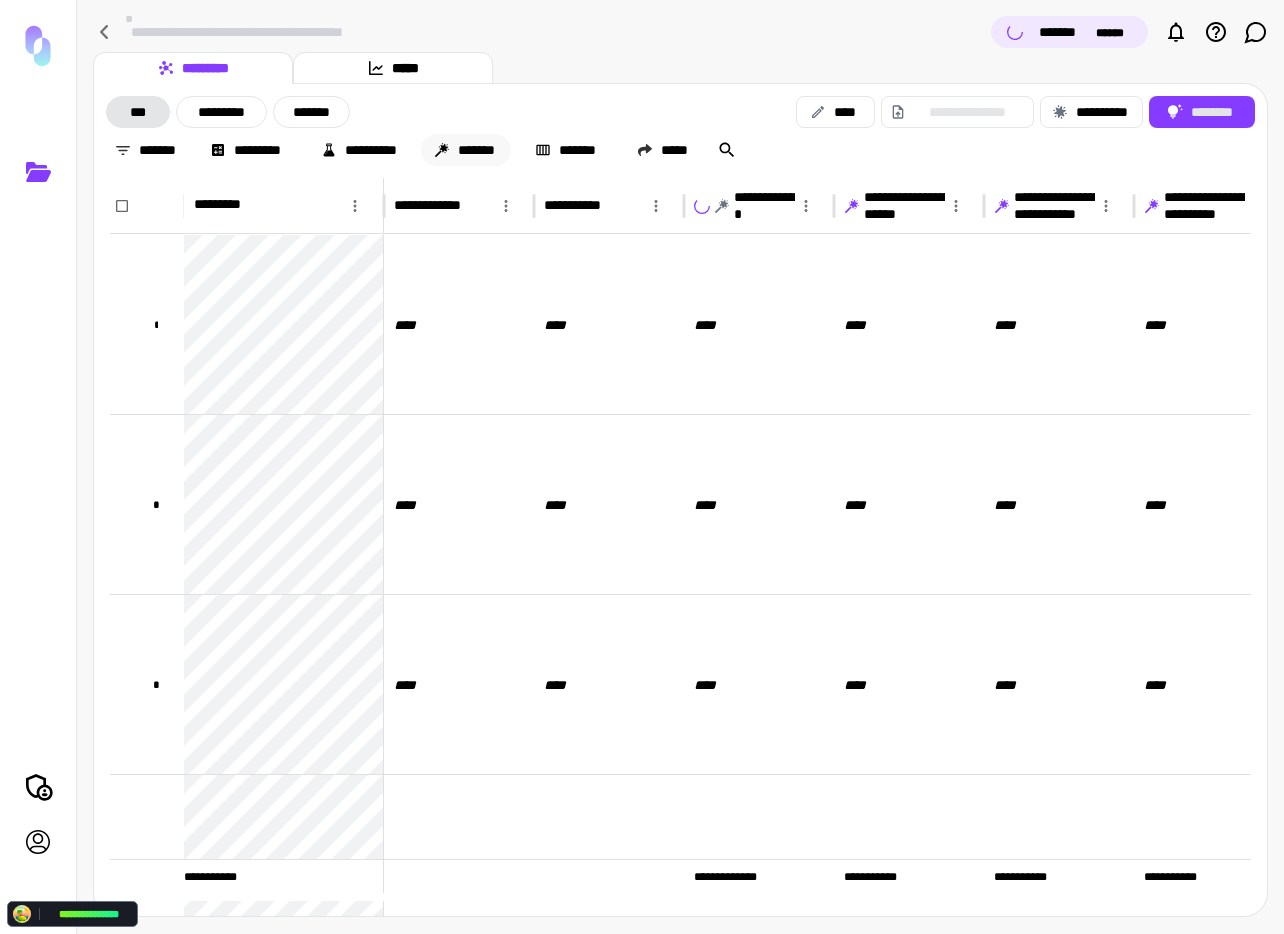 click on "*******" at bounding box center [466, 150] 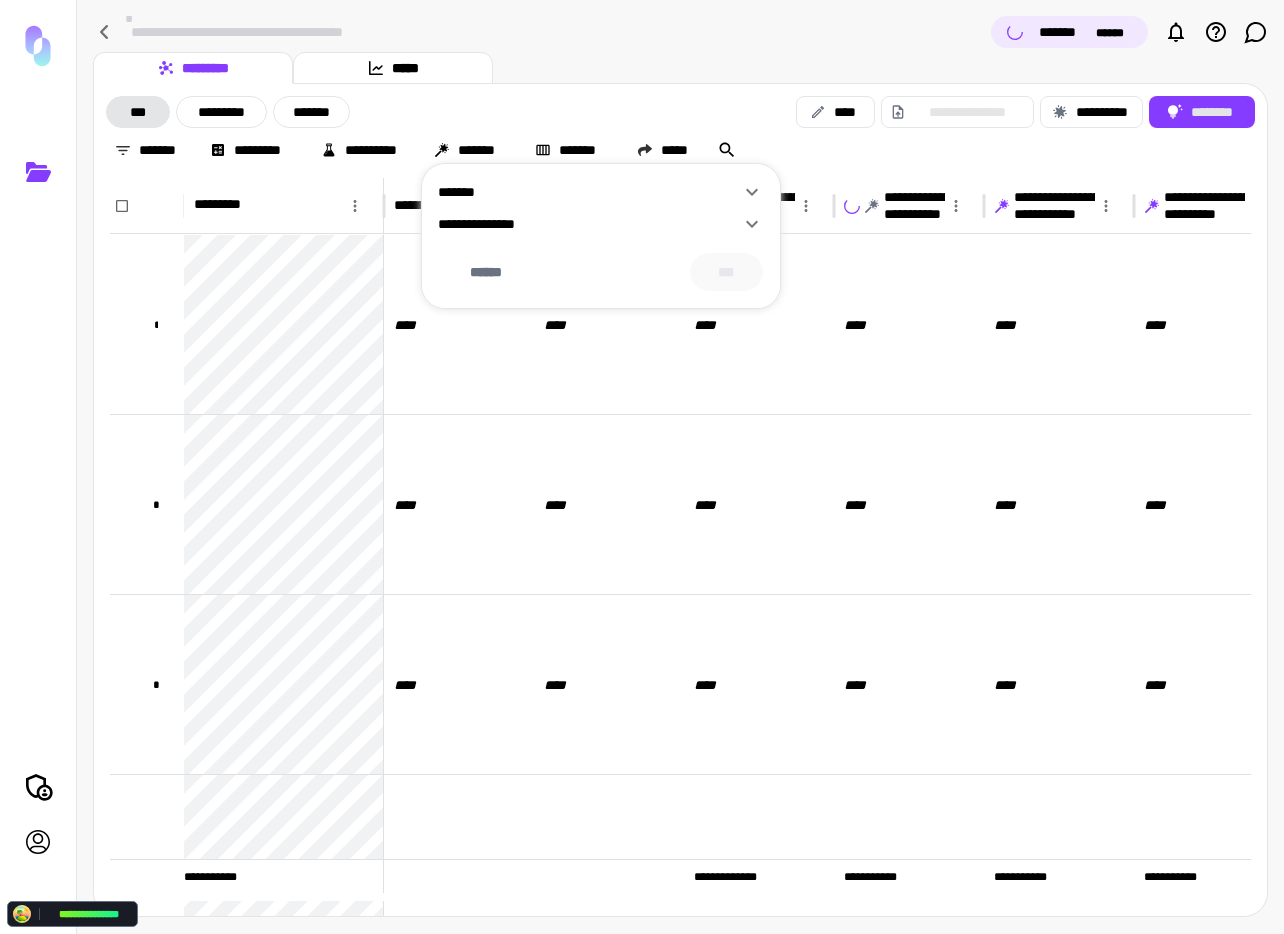 click on "*******" at bounding box center (589, 192) 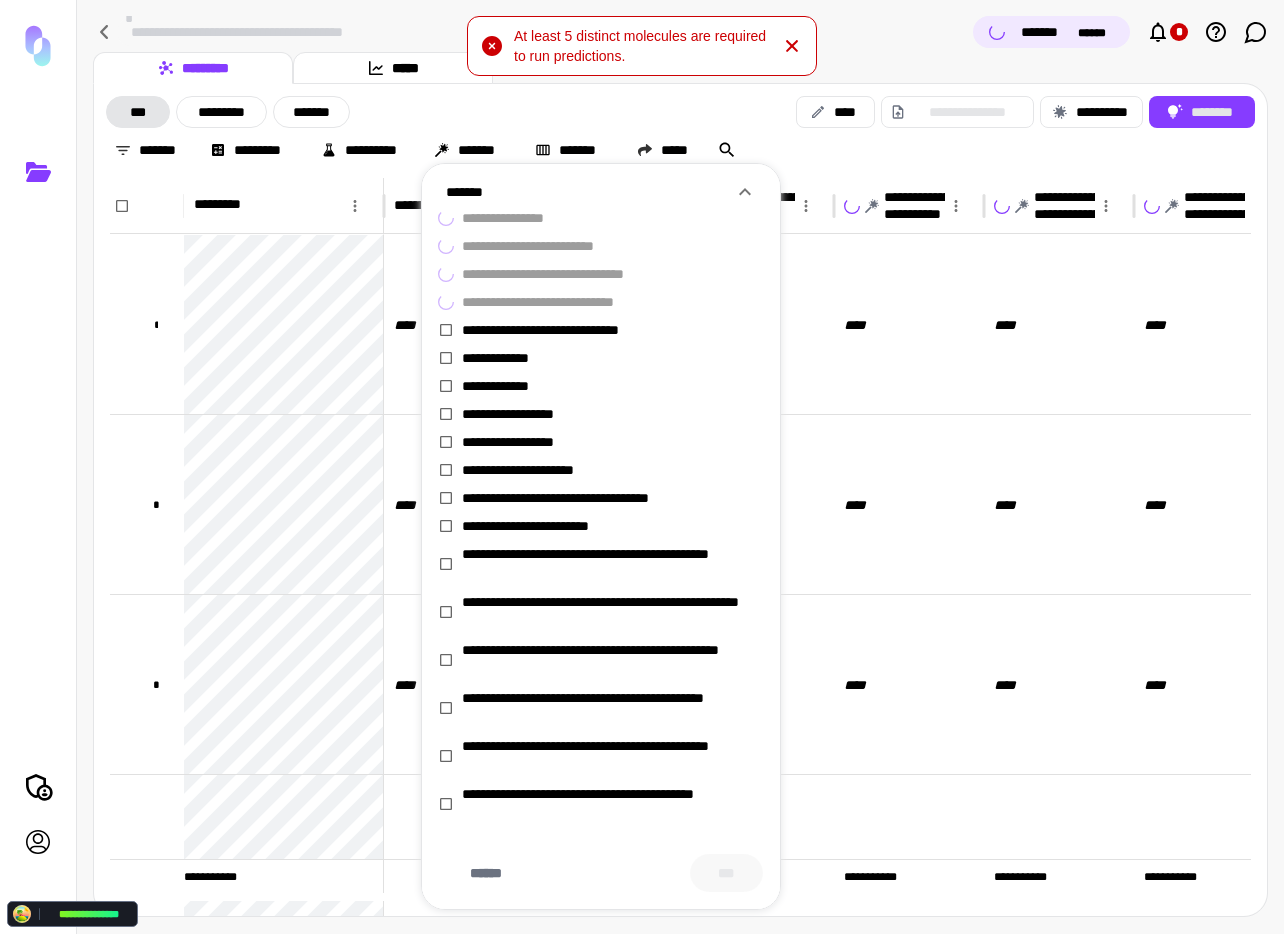 scroll, scrollTop: 407, scrollLeft: 0, axis: vertical 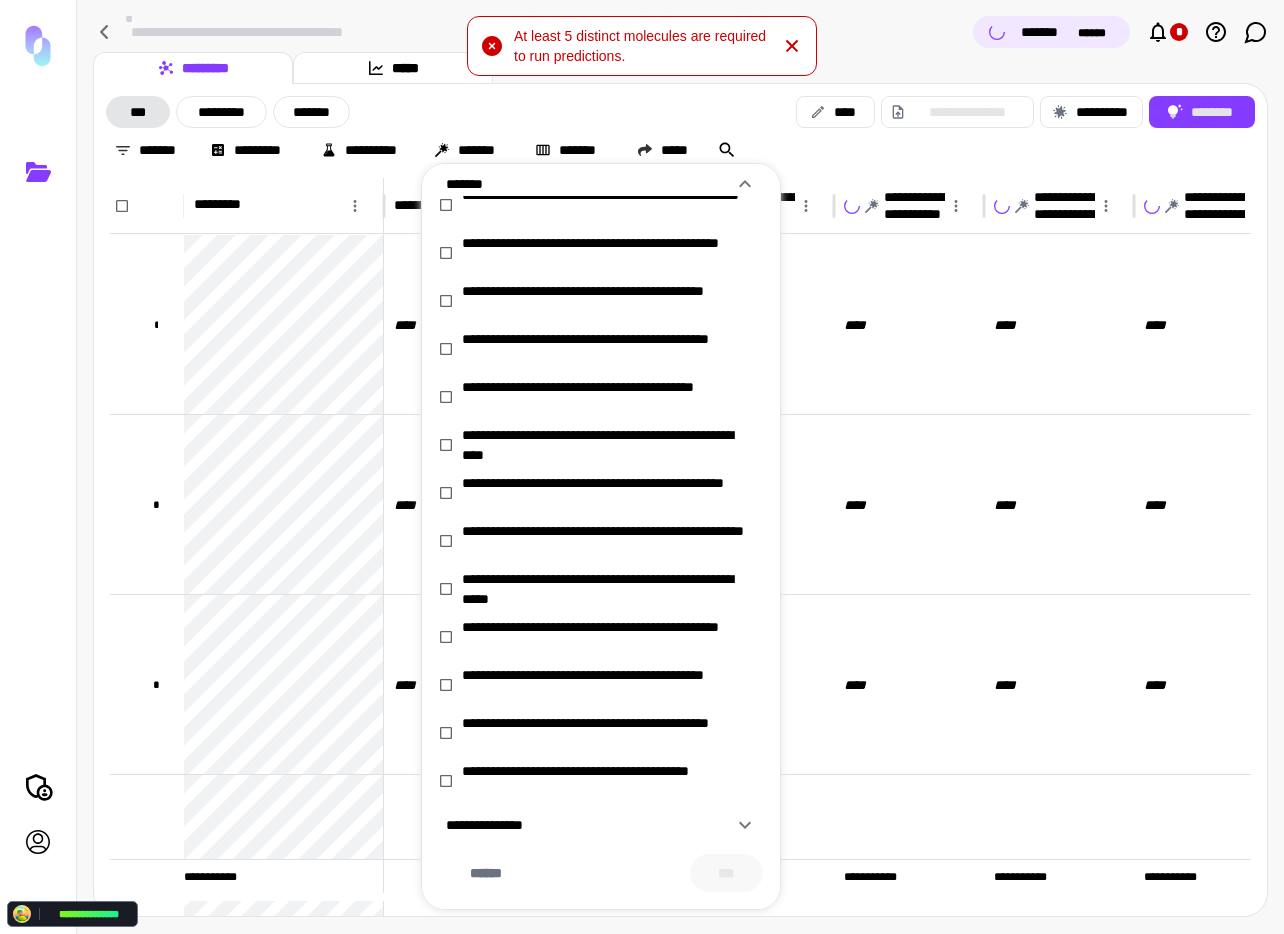 click 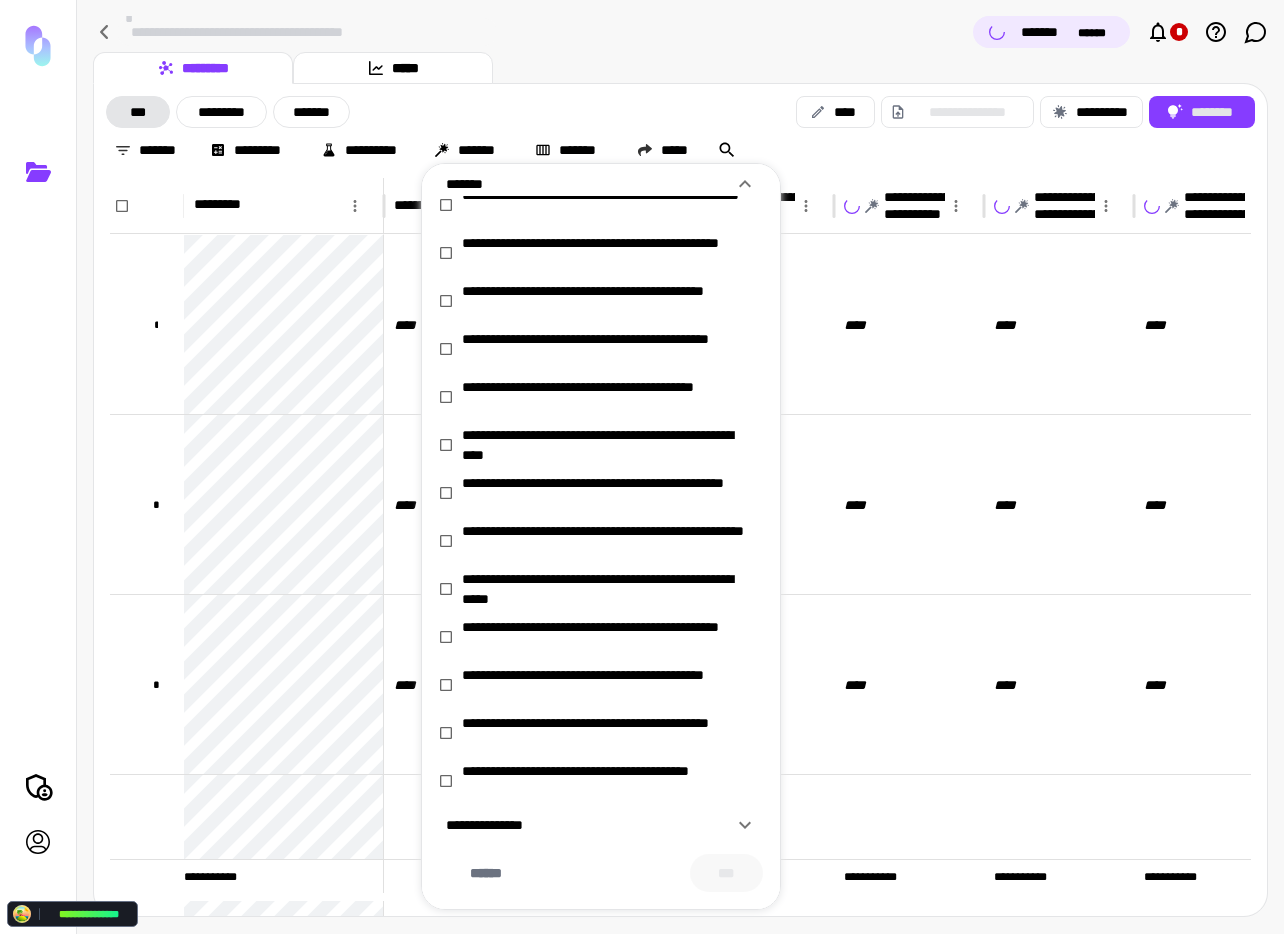 scroll, scrollTop: 0, scrollLeft: 0, axis: both 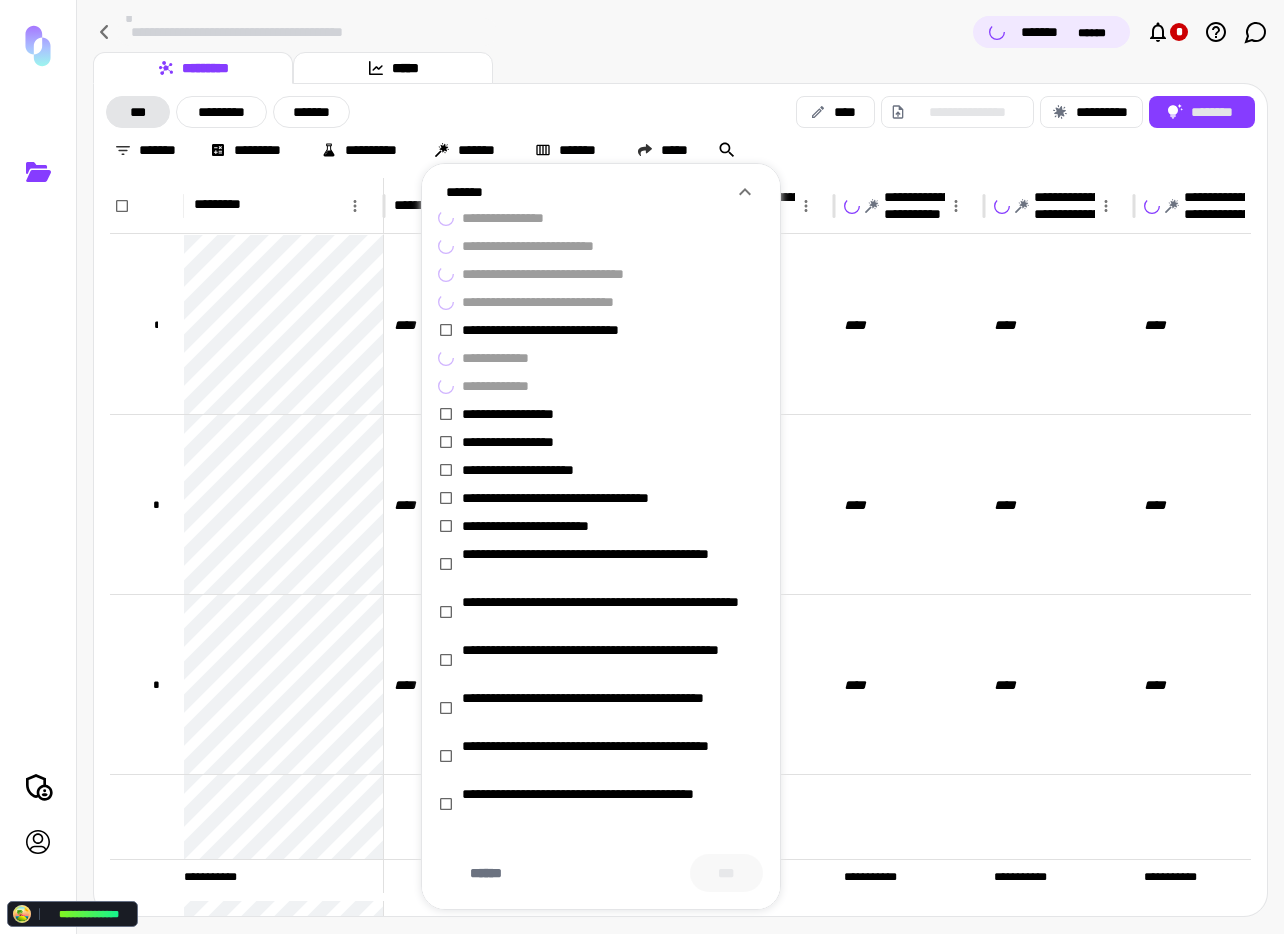 click 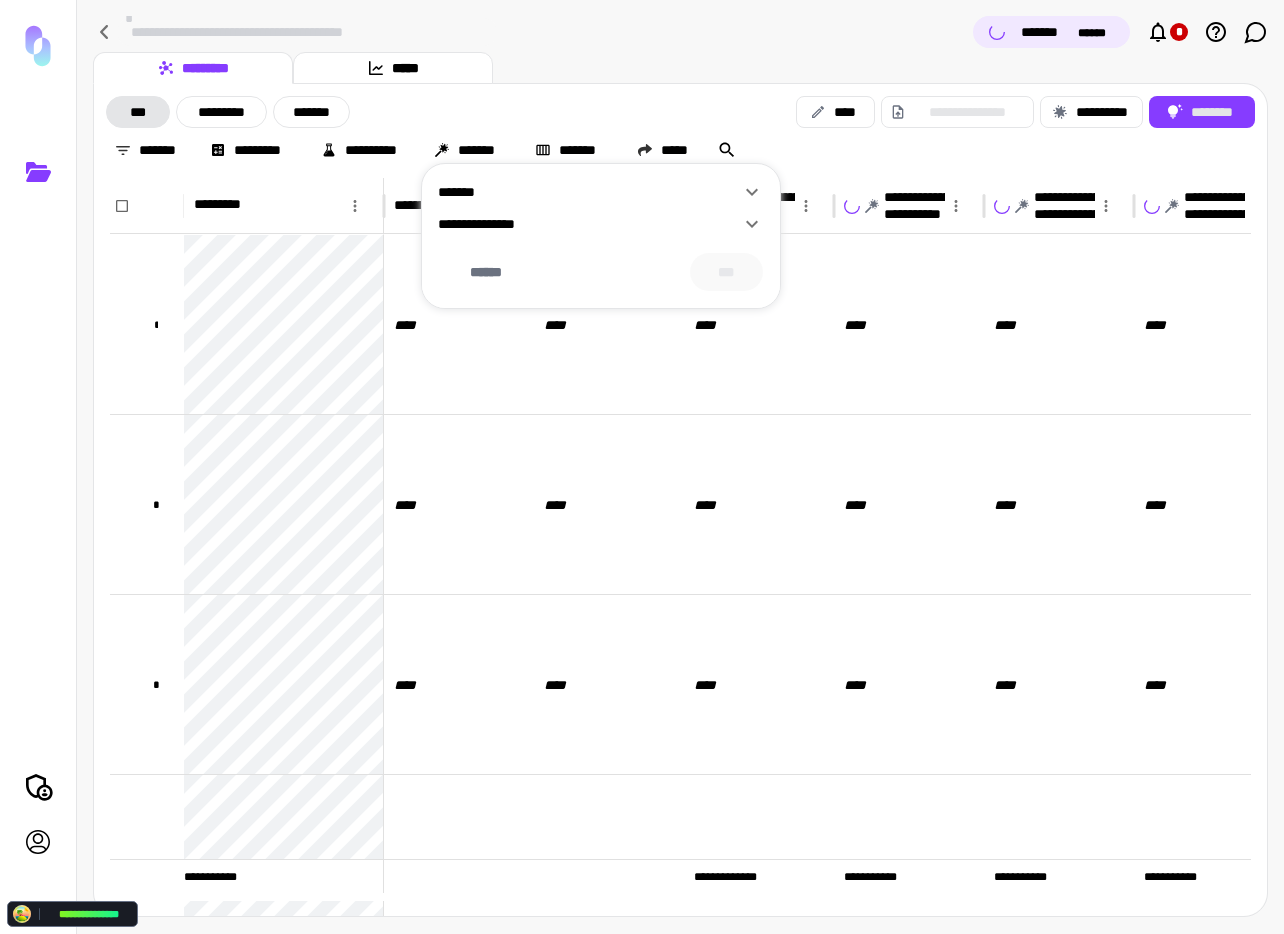click 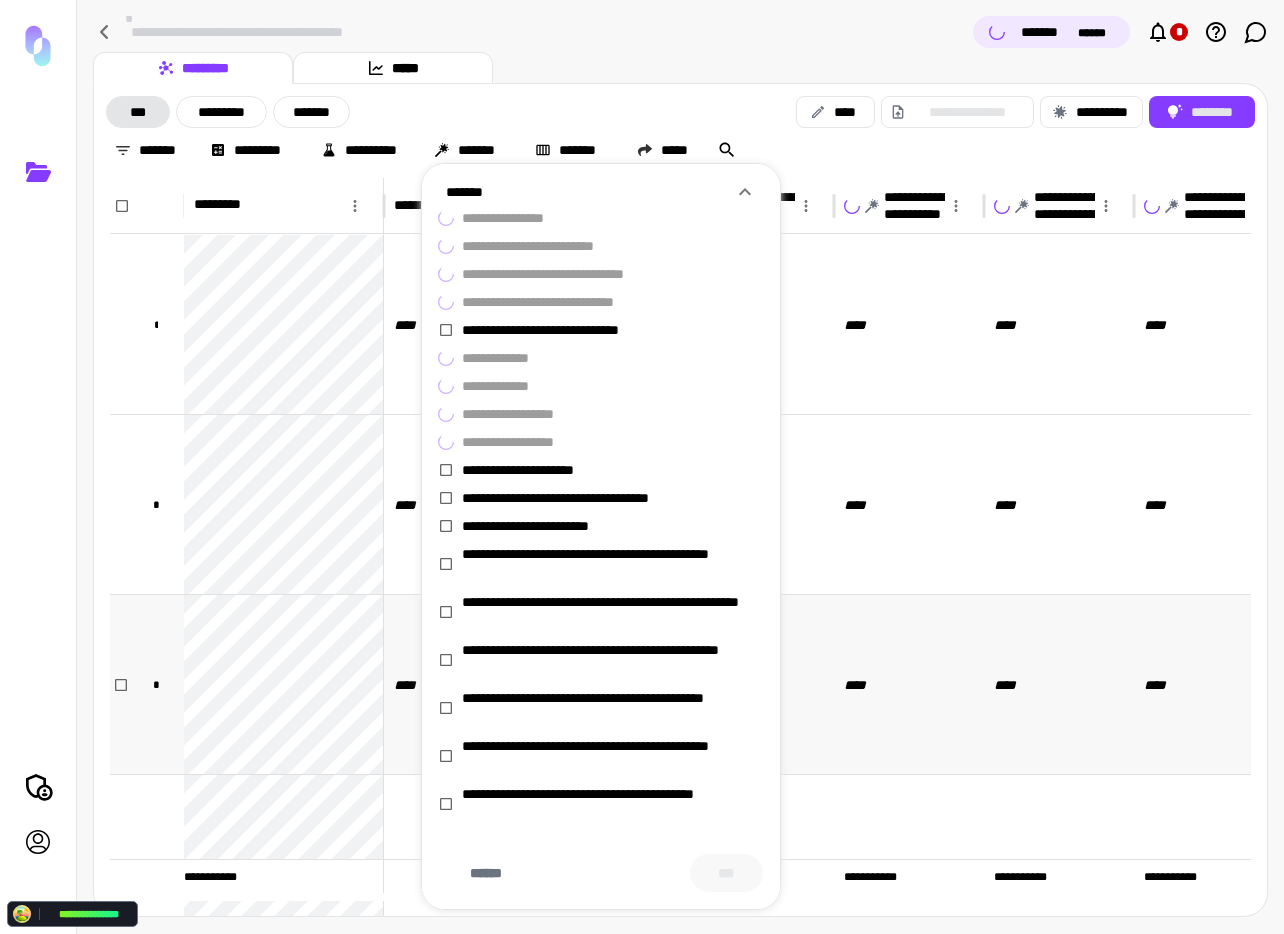 click at bounding box center [642, 467] 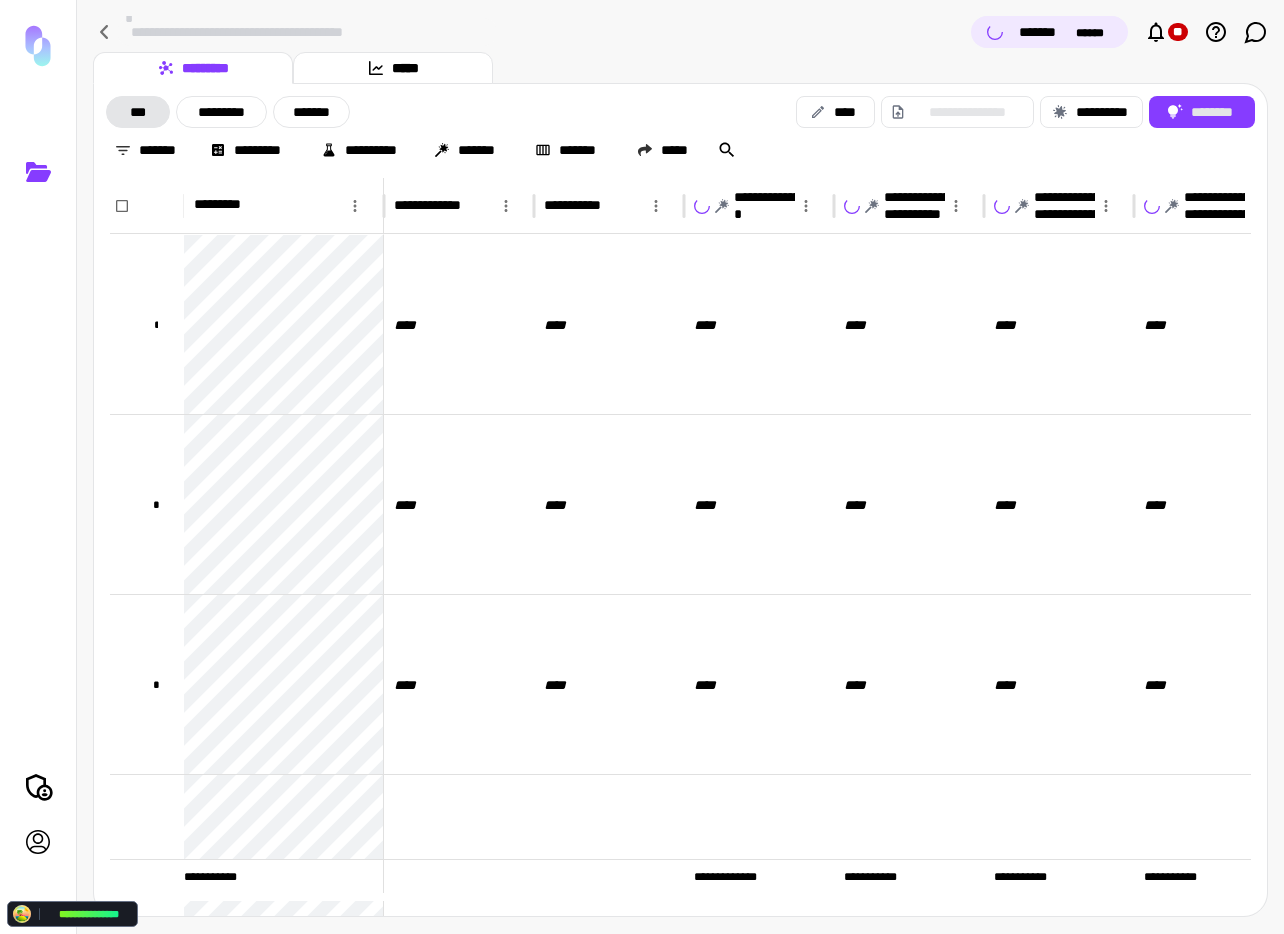 scroll, scrollTop: 0, scrollLeft: 828, axis: horizontal 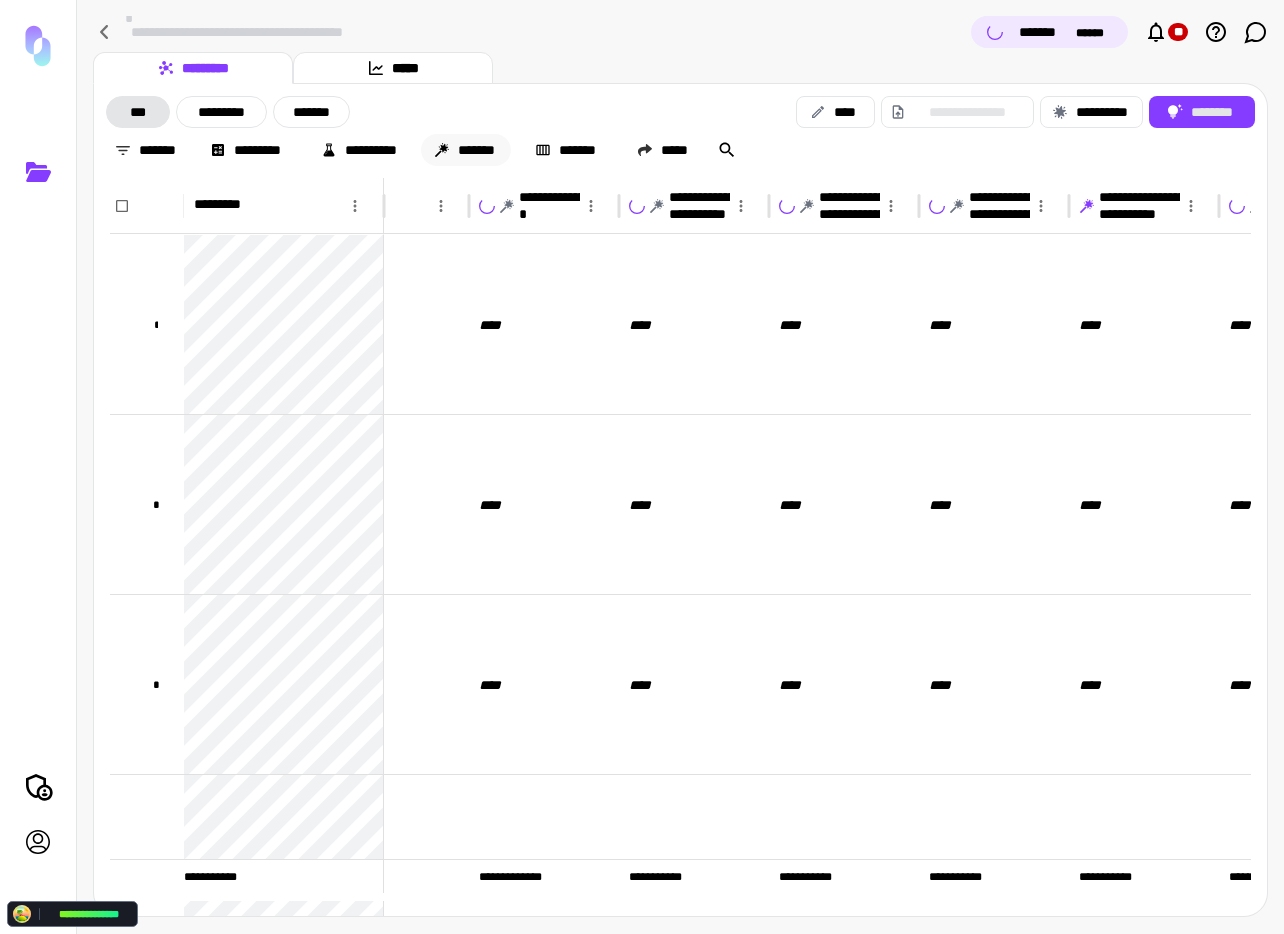 click on "*******" at bounding box center [466, 150] 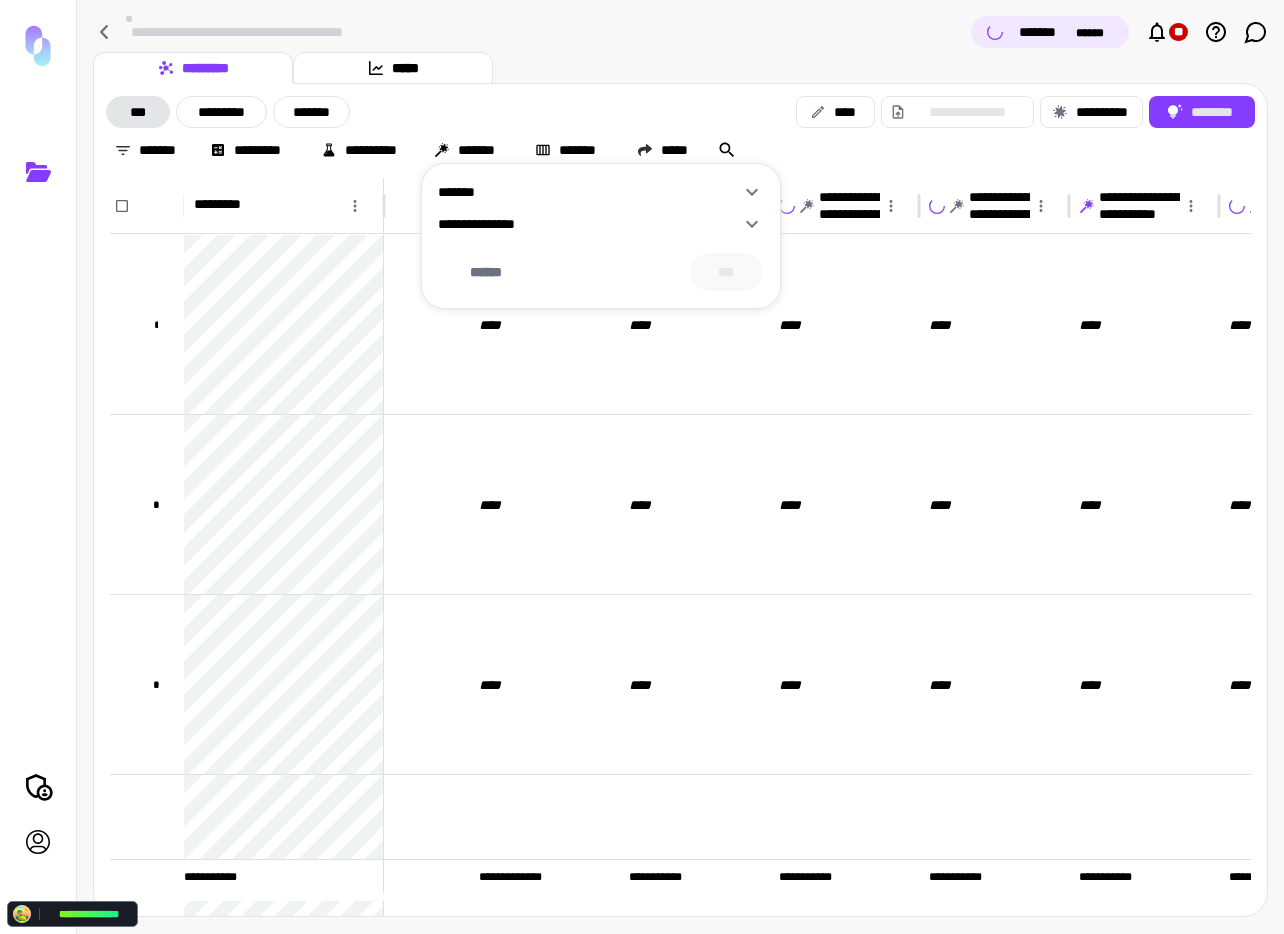 click on "**********" at bounding box center [589, 224] 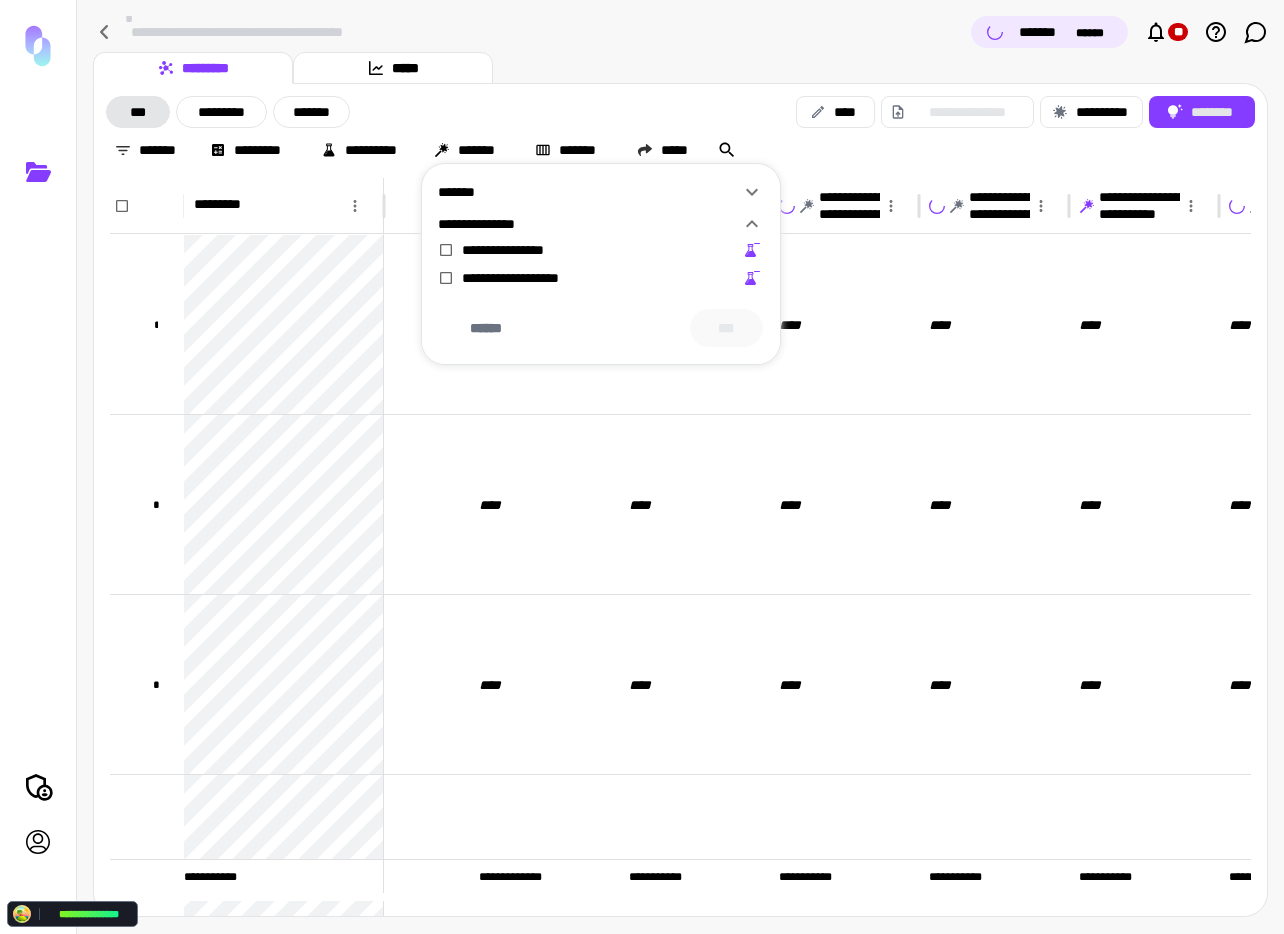 click on "**********" at bounding box center [589, 224] 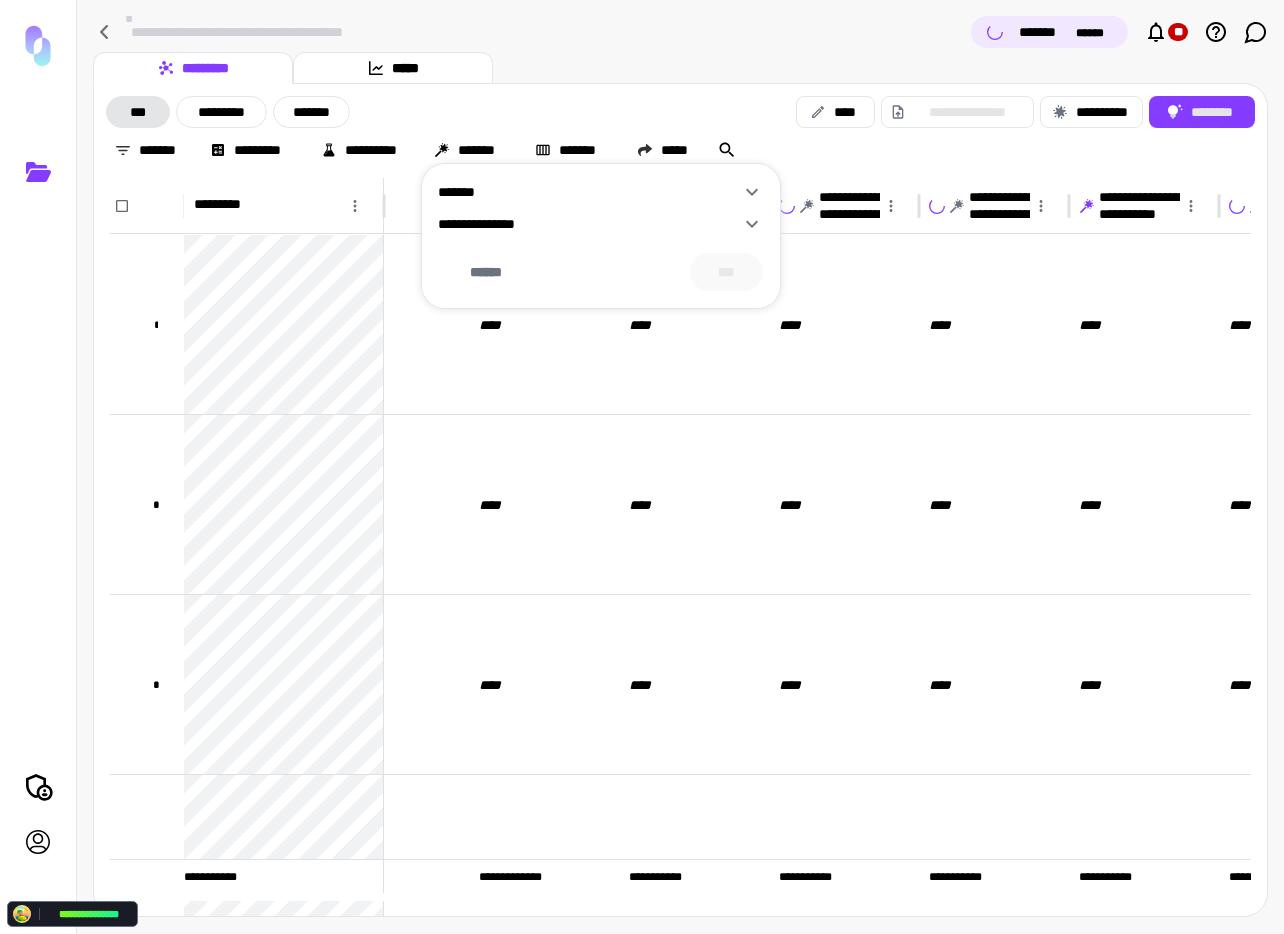 click on "*******" at bounding box center [589, 192] 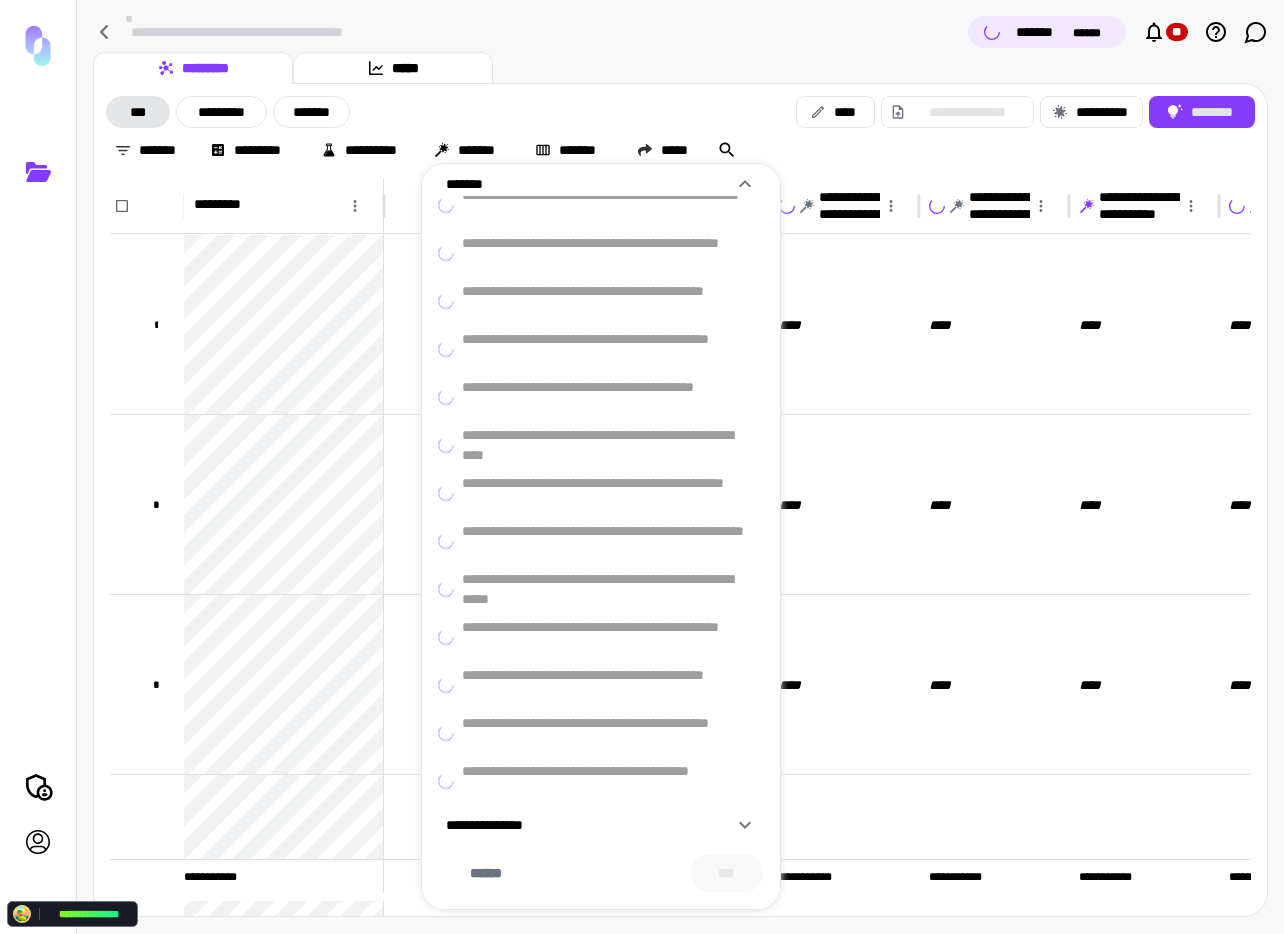 scroll, scrollTop: 0, scrollLeft: 0, axis: both 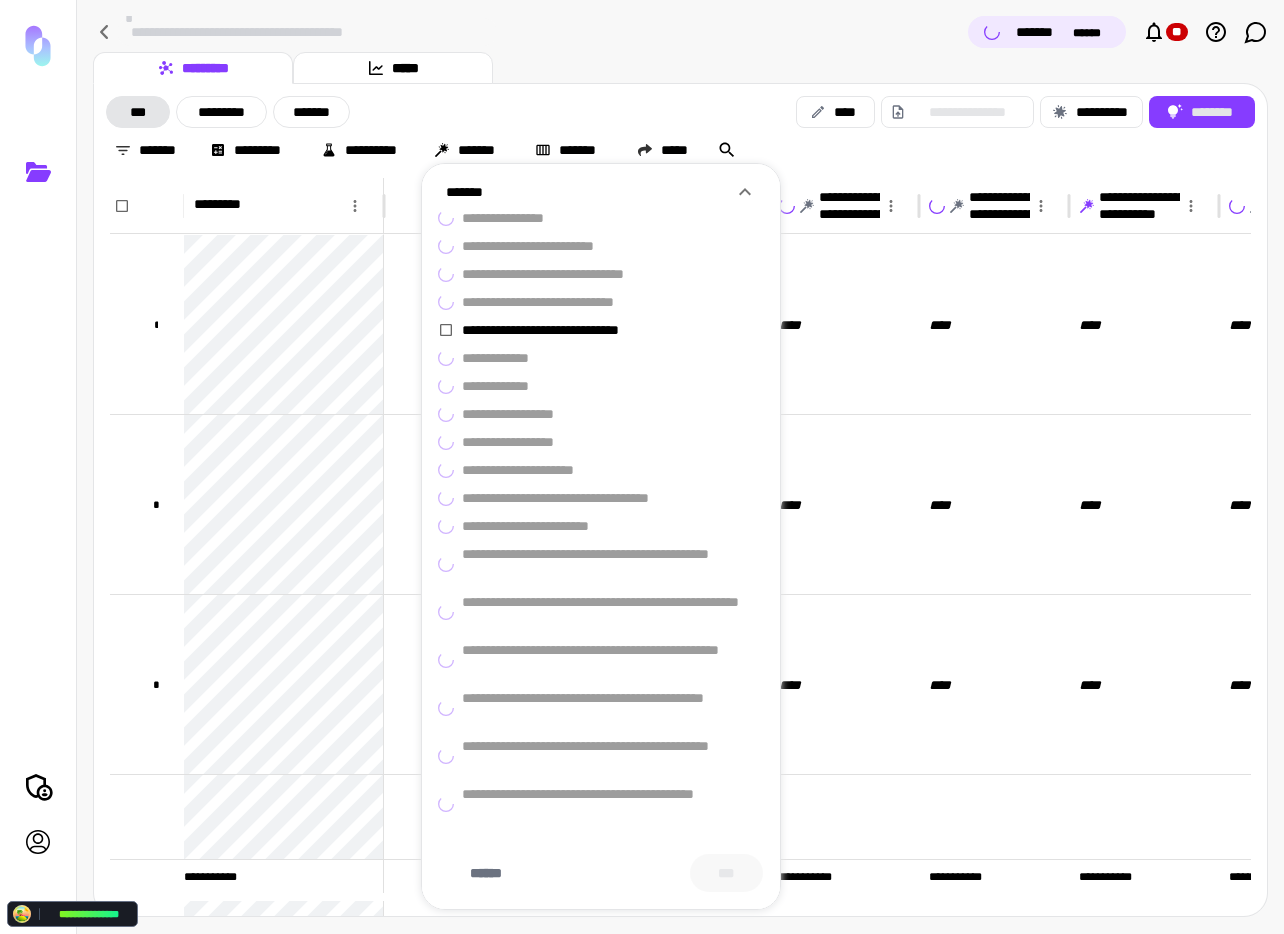 click 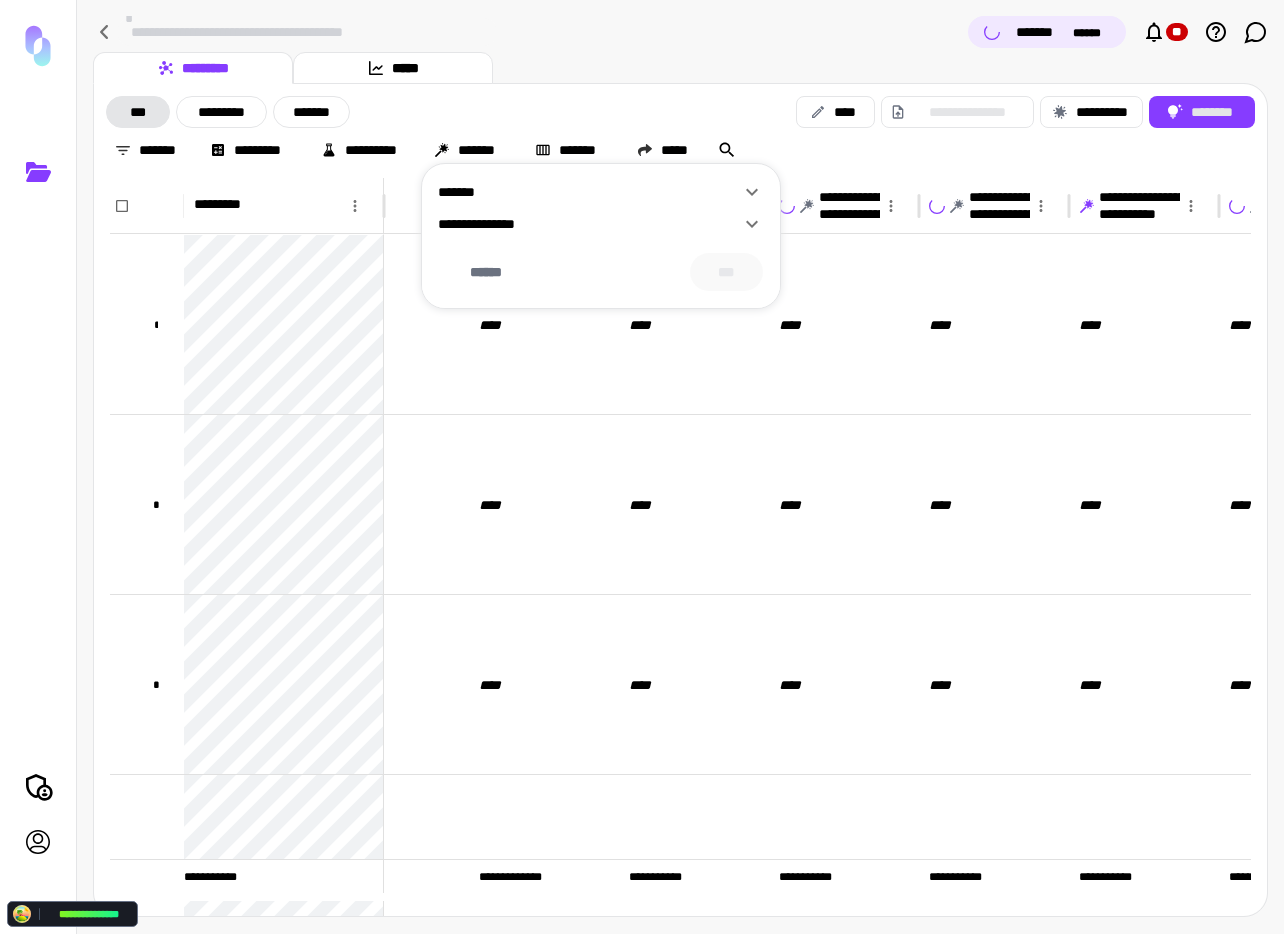 click at bounding box center (642, 467) 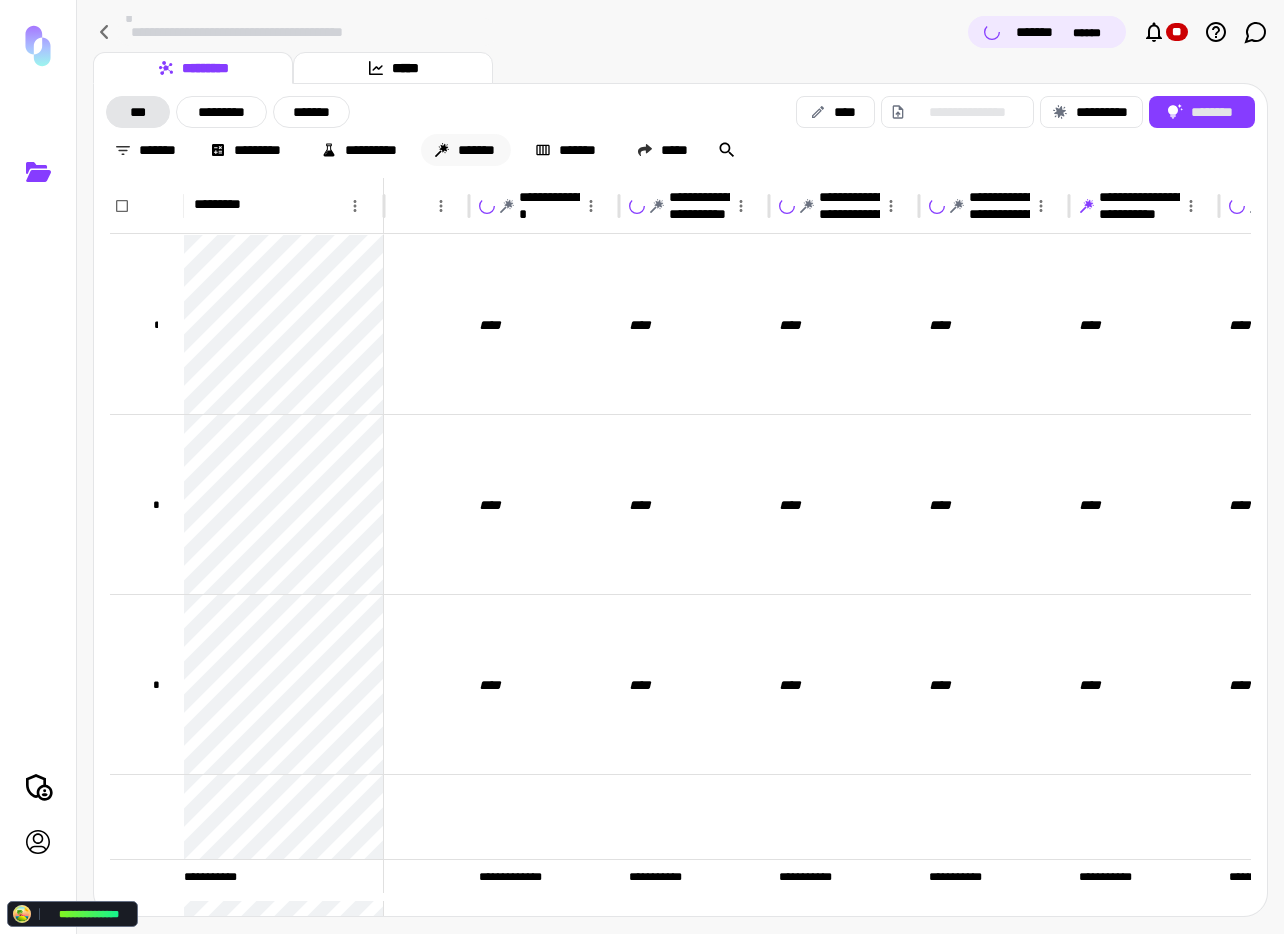 click on "*******" at bounding box center [466, 150] 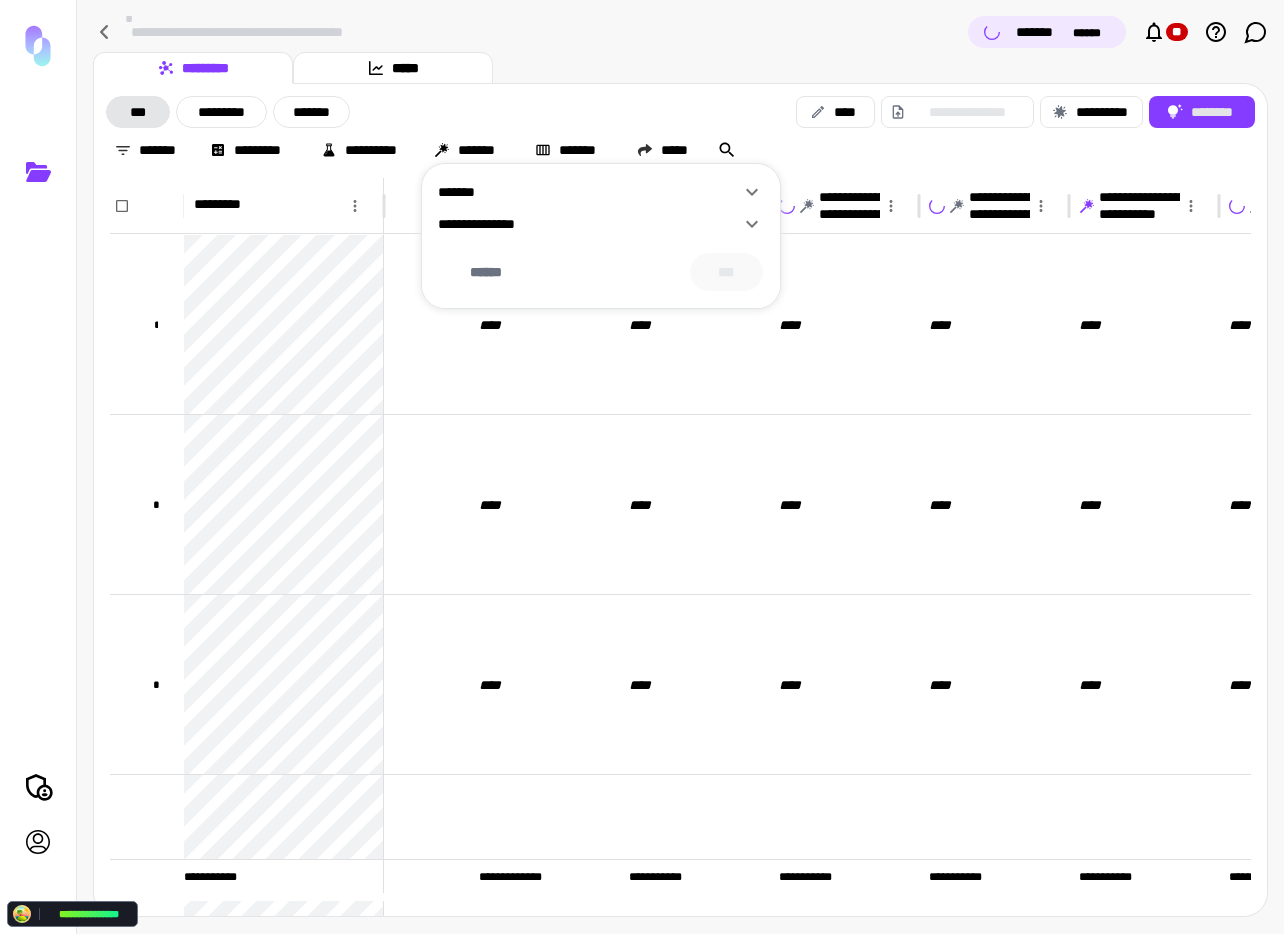 click on "*******" at bounding box center (589, 192) 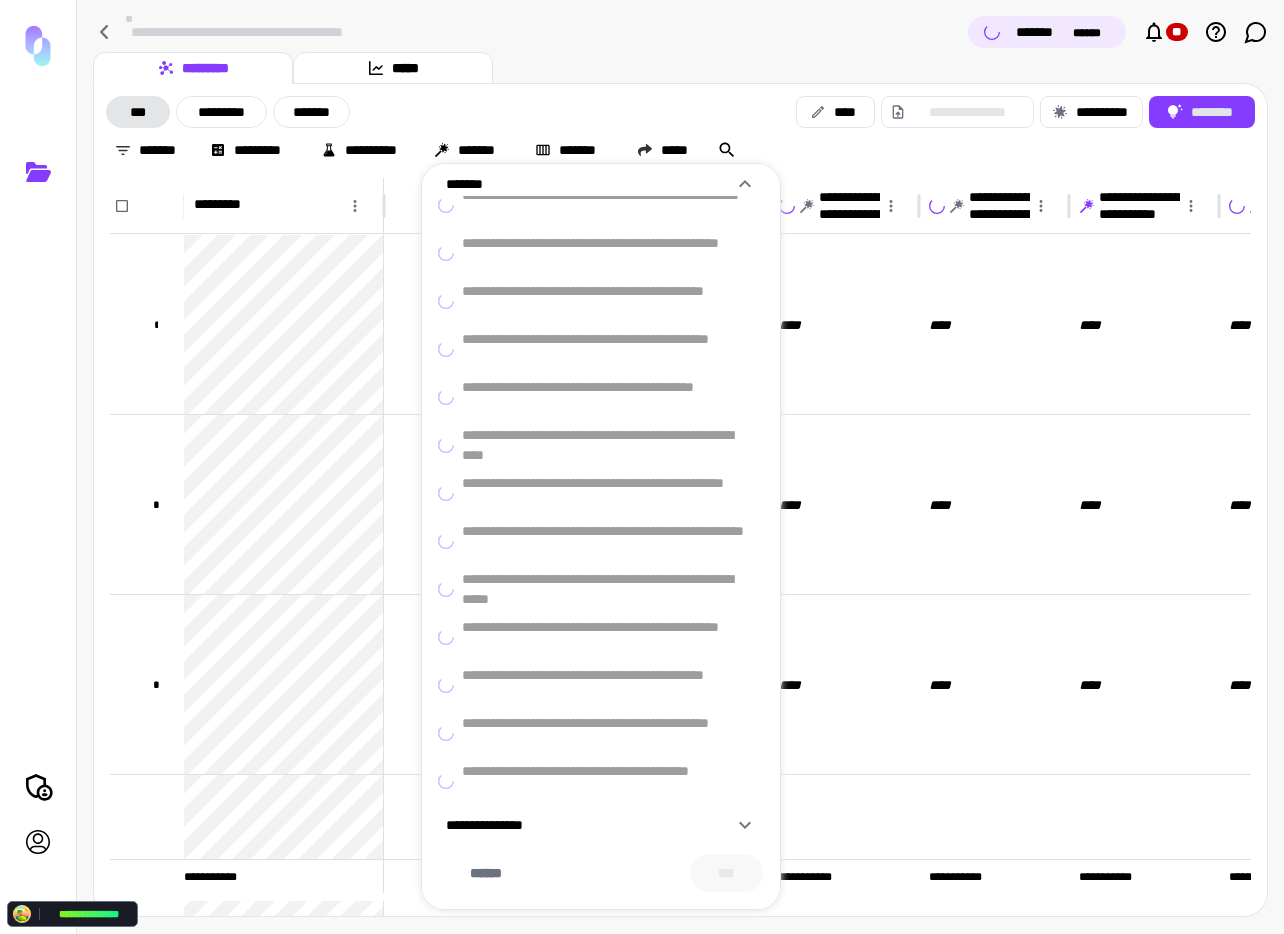 scroll, scrollTop: 0, scrollLeft: 0, axis: both 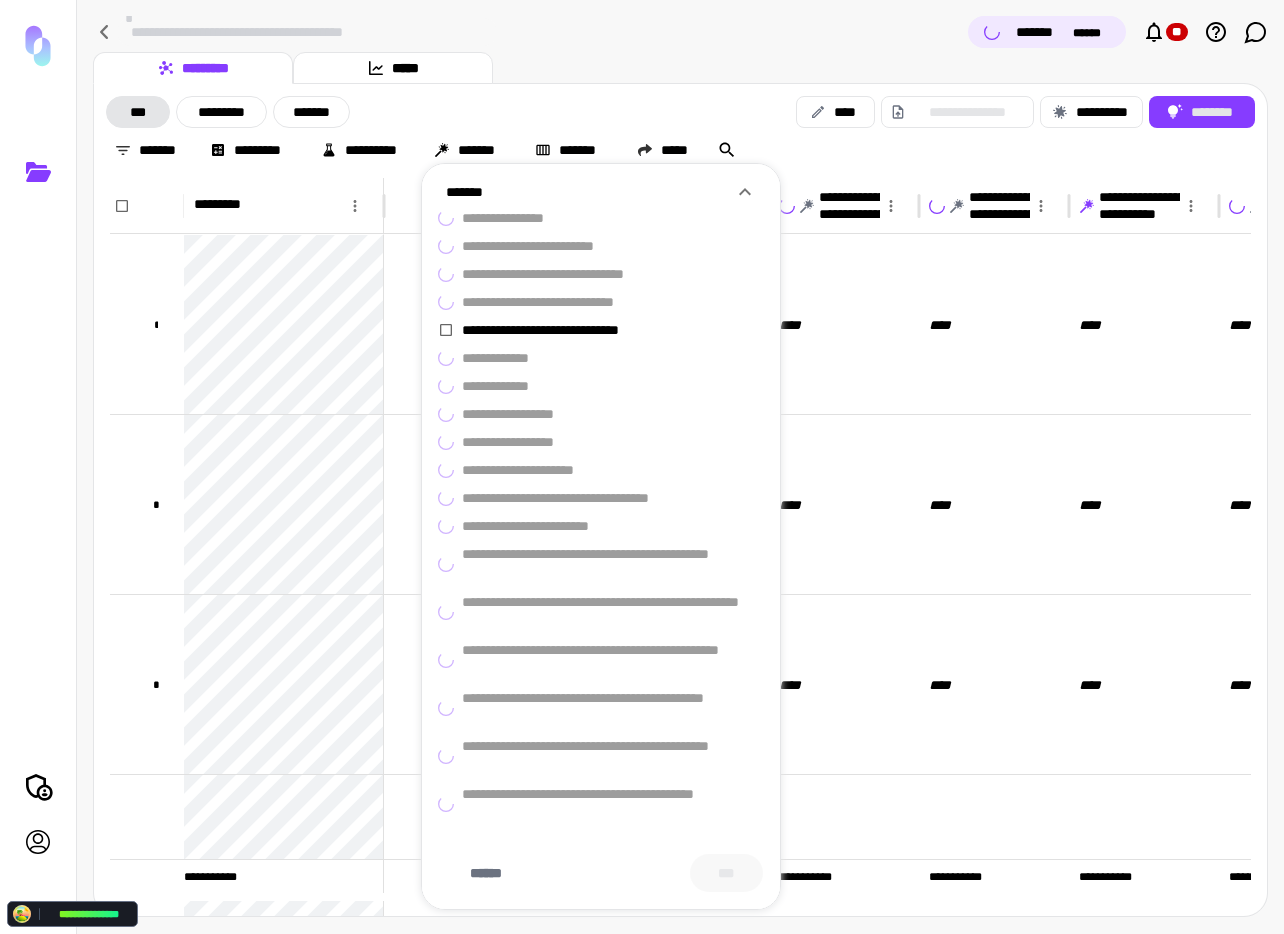 click at bounding box center (642, 467) 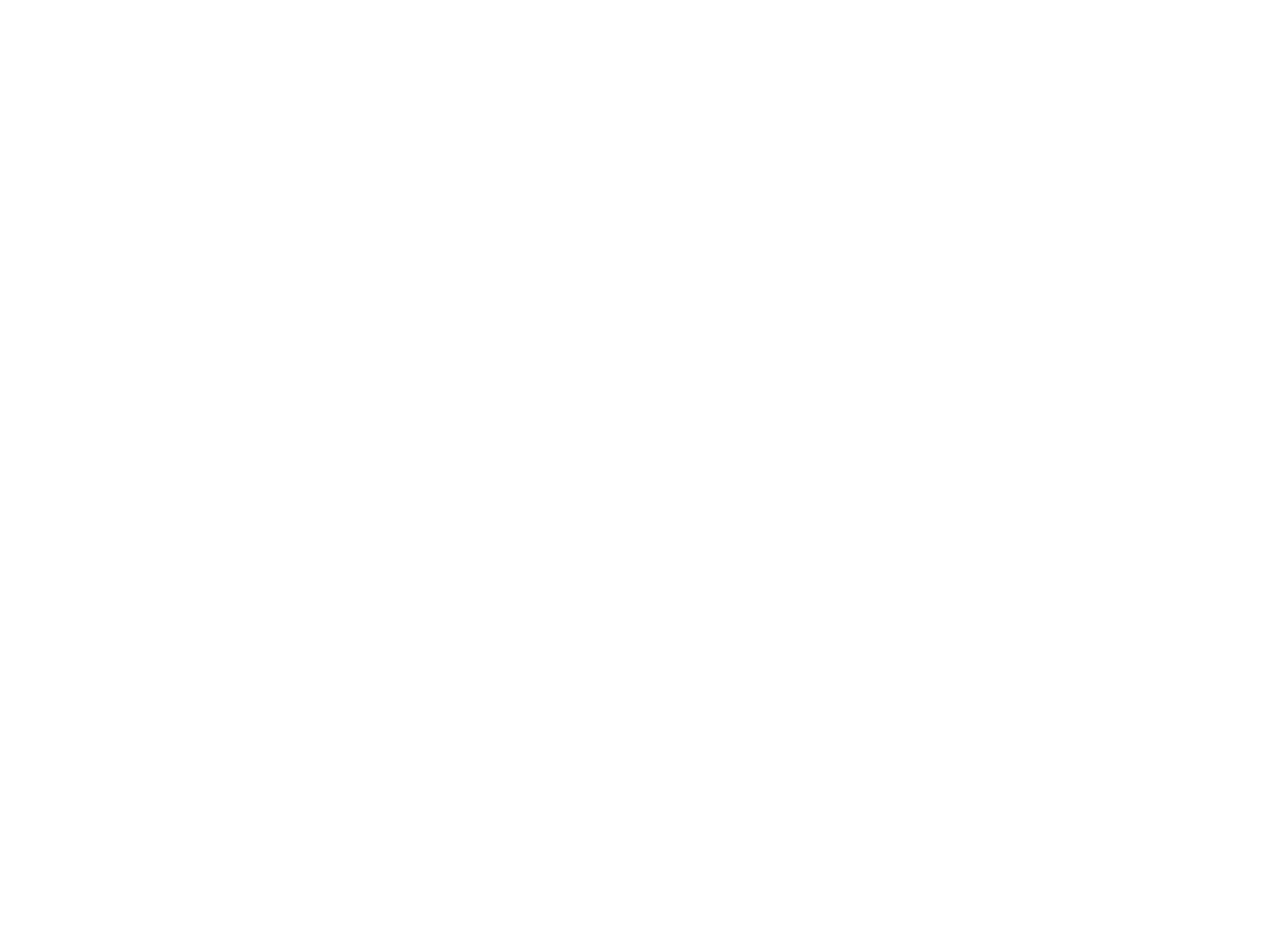 scroll, scrollTop: 0, scrollLeft: 0, axis: both 